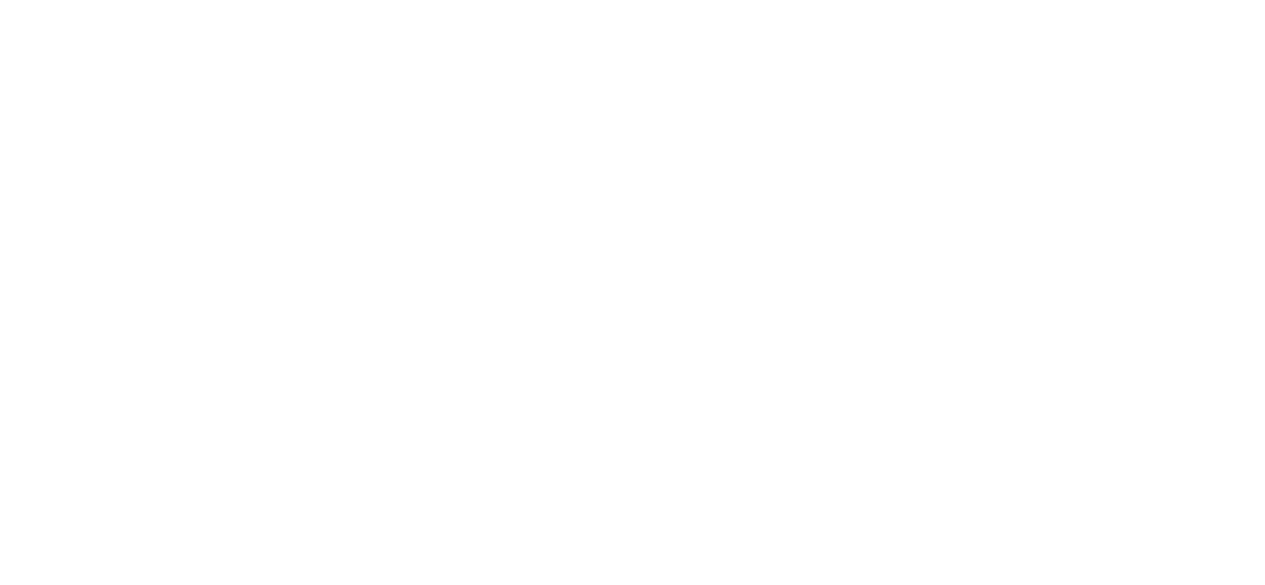 scroll, scrollTop: 0, scrollLeft: 0, axis: both 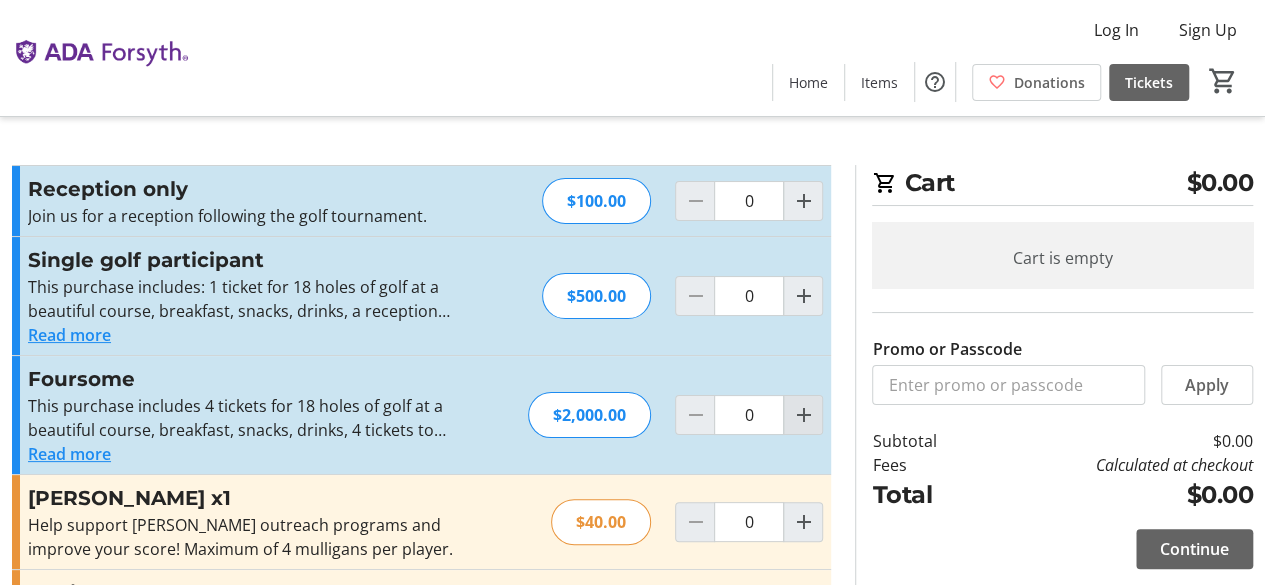 click 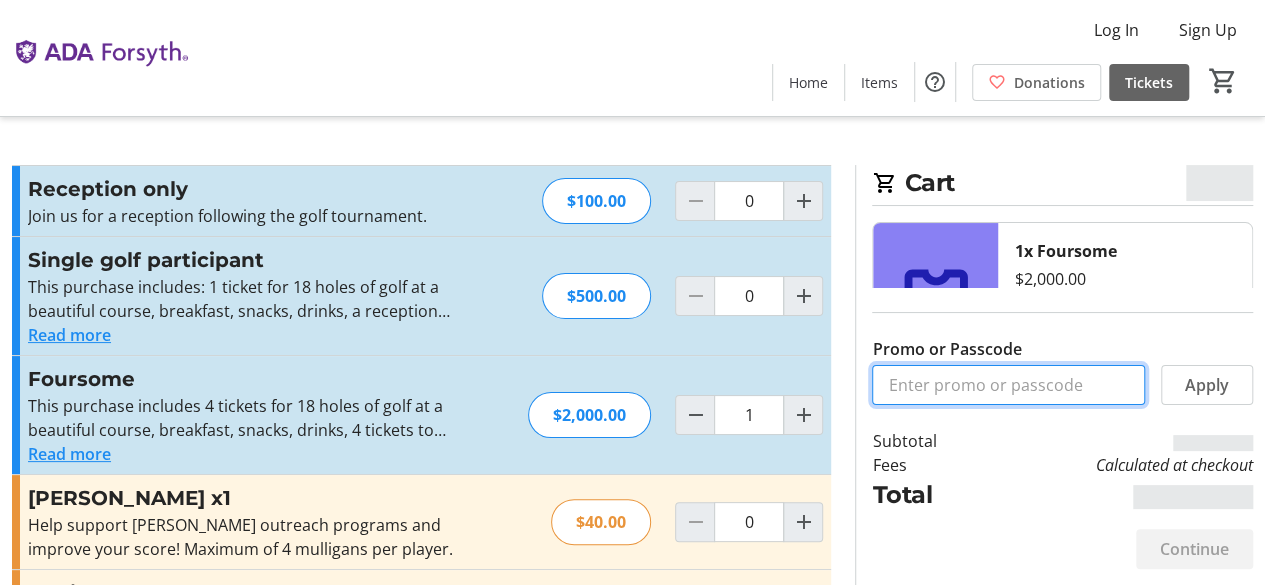 click on "Promo or Passcode" at bounding box center (1008, 385) 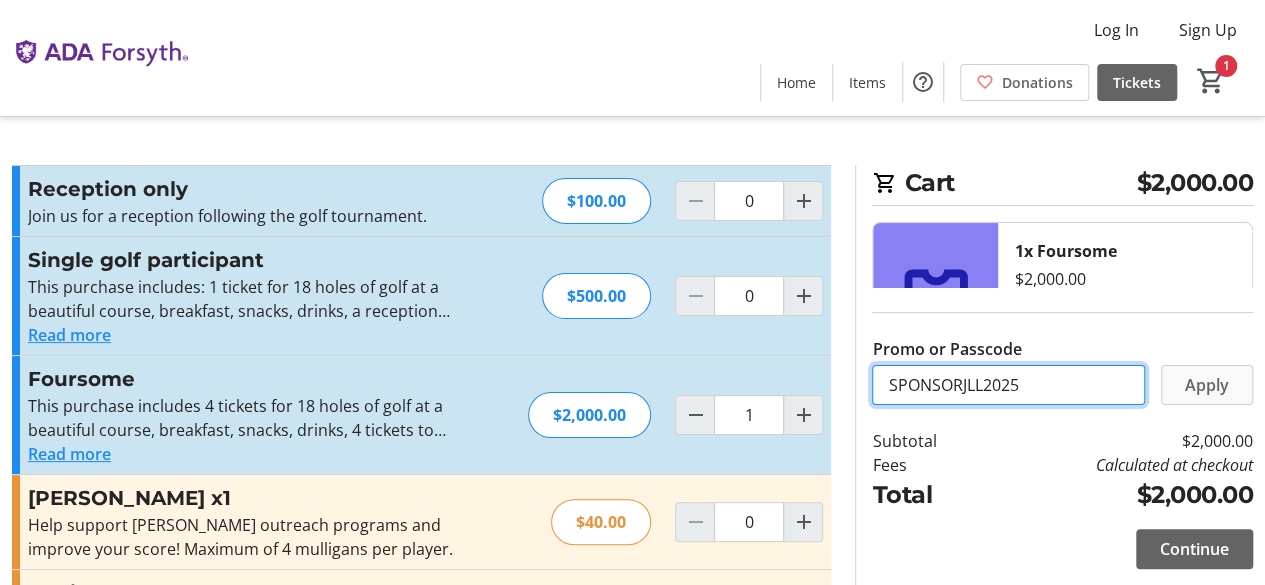 type on "SPONSORJLL2025" 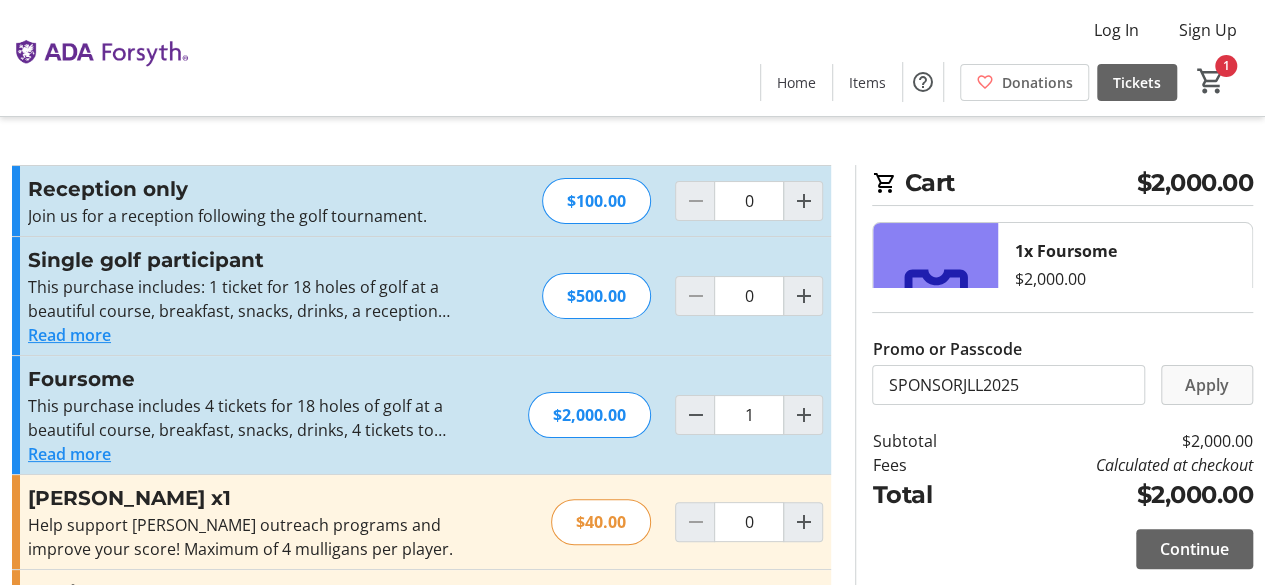 click 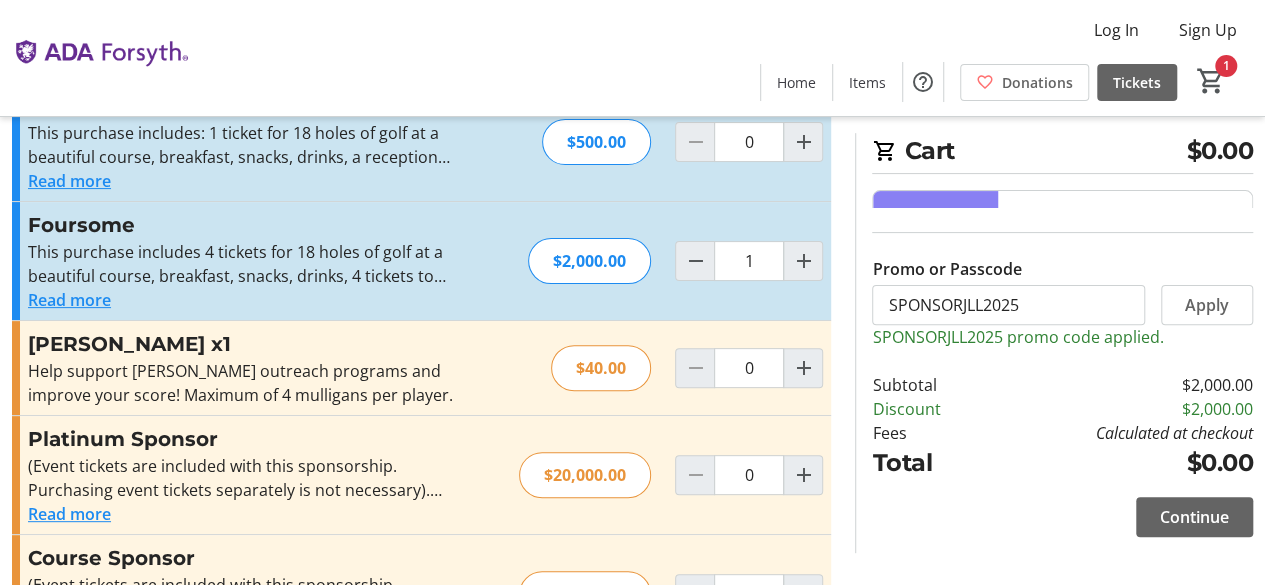 scroll, scrollTop: 200, scrollLeft: 0, axis: vertical 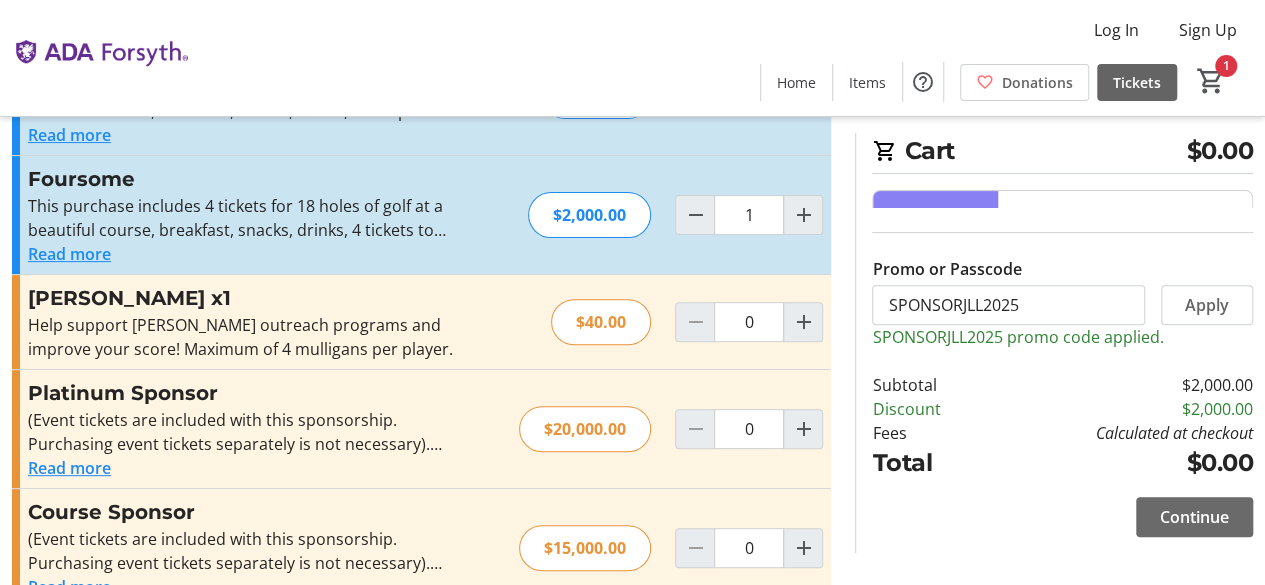 click on "Continue" 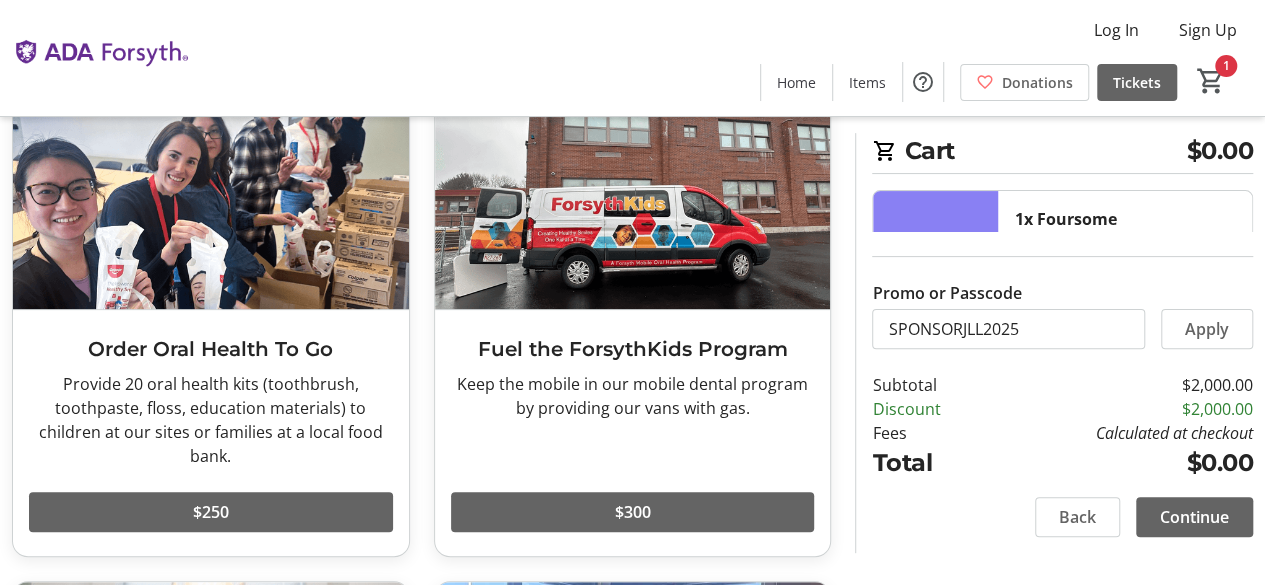 scroll, scrollTop: 138, scrollLeft: 0, axis: vertical 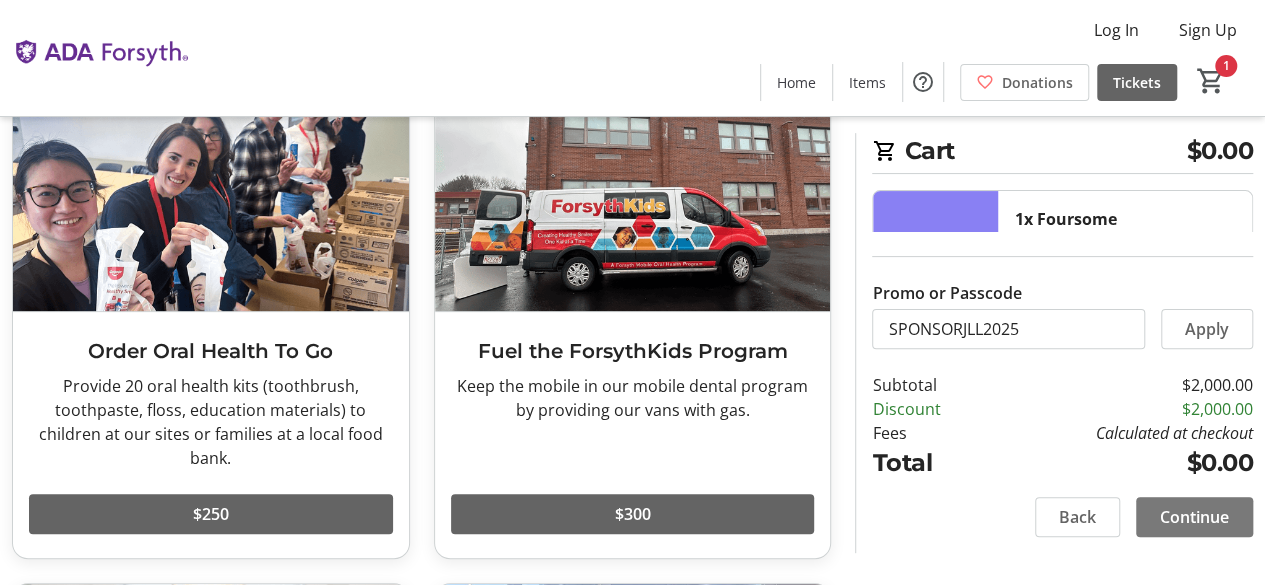 click on "Continue" 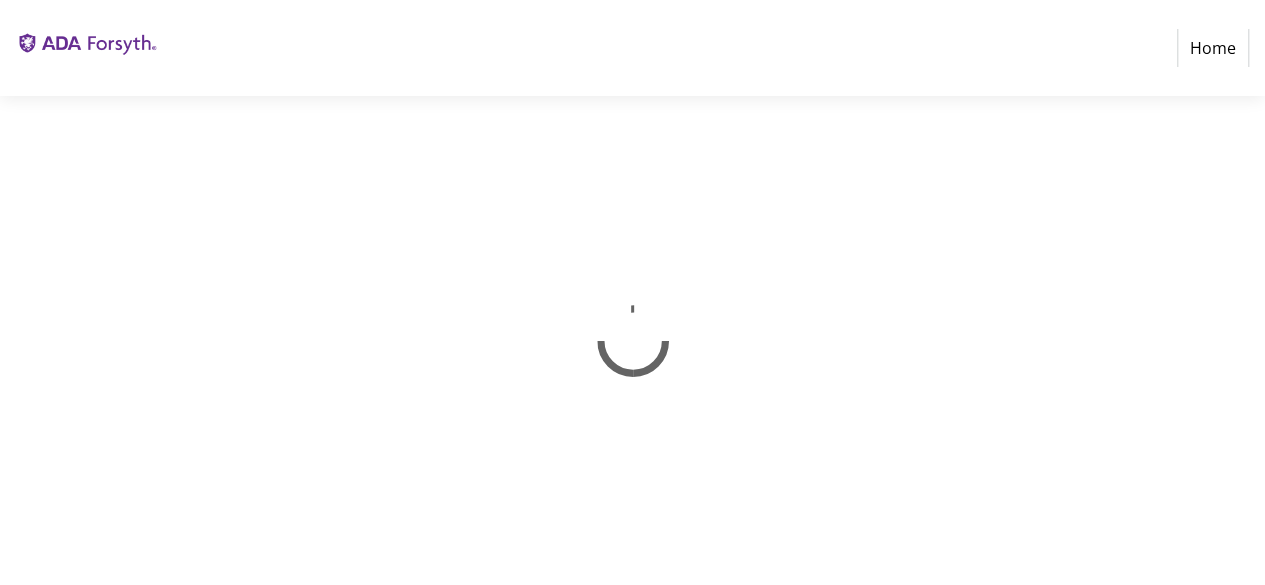 scroll, scrollTop: 0, scrollLeft: 0, axis: both 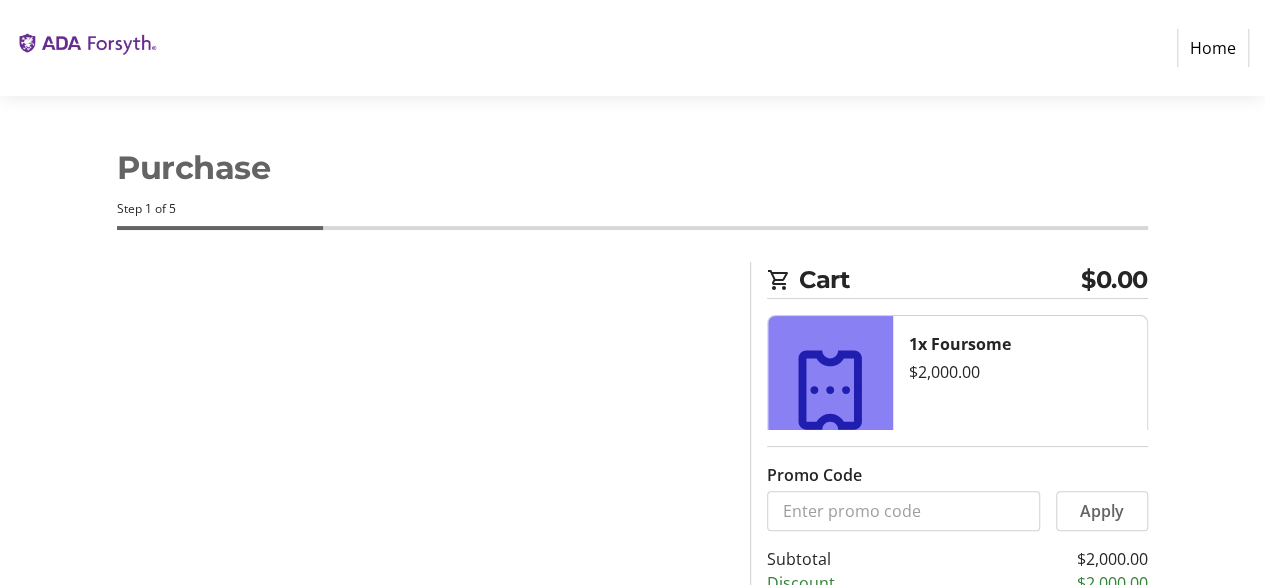 select on "US" 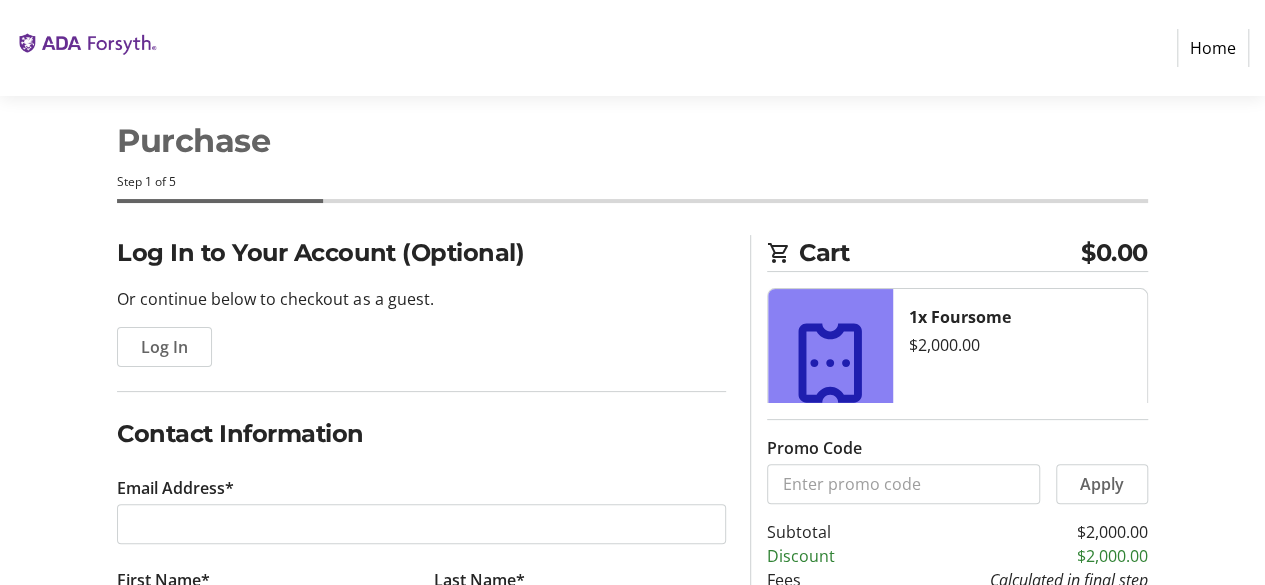 scroll, scrollTop: 0, scrollLeft: 0, axis: both 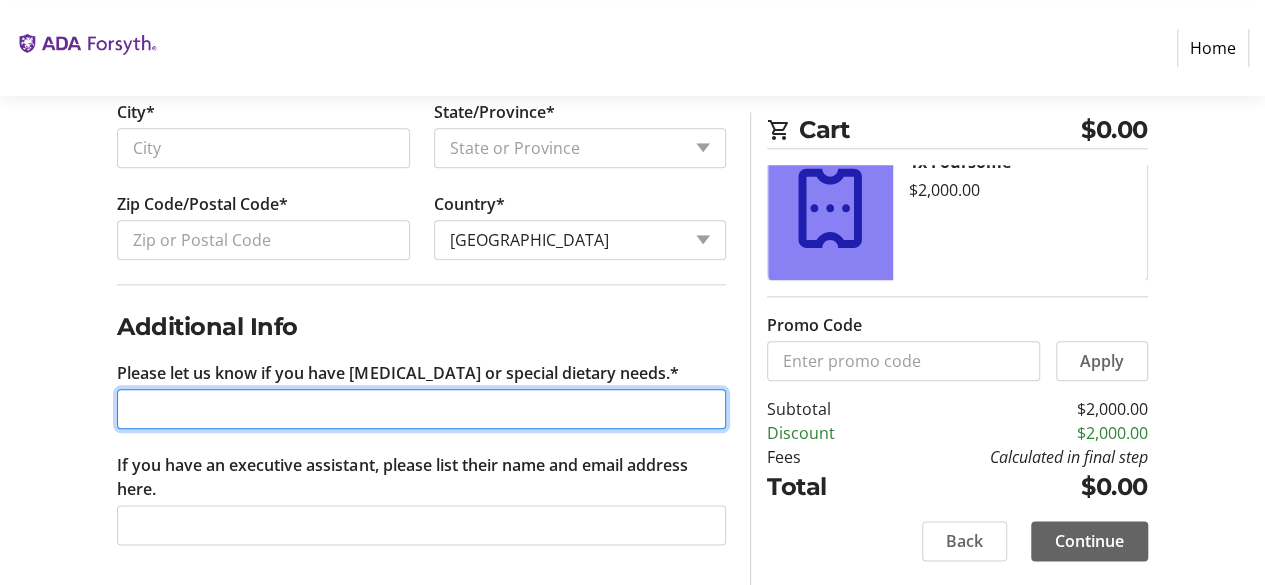 click on "Please let us know if you have [MEDICAL_DATA] or special dietary needs.*" at bounding box center [421, 409] 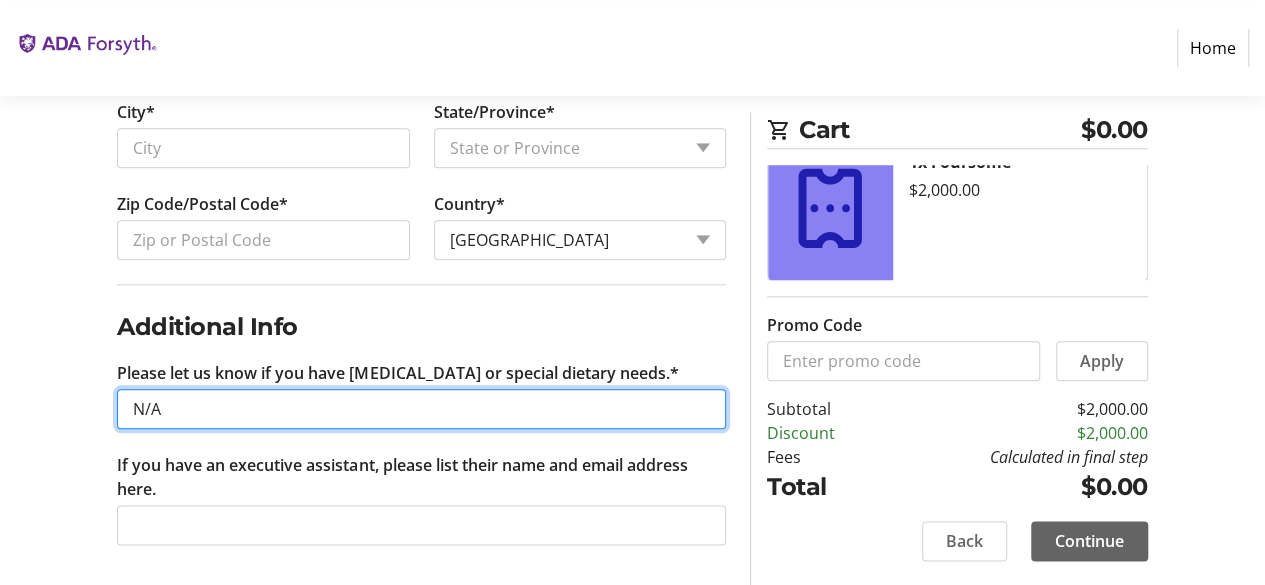 type on "N/A" 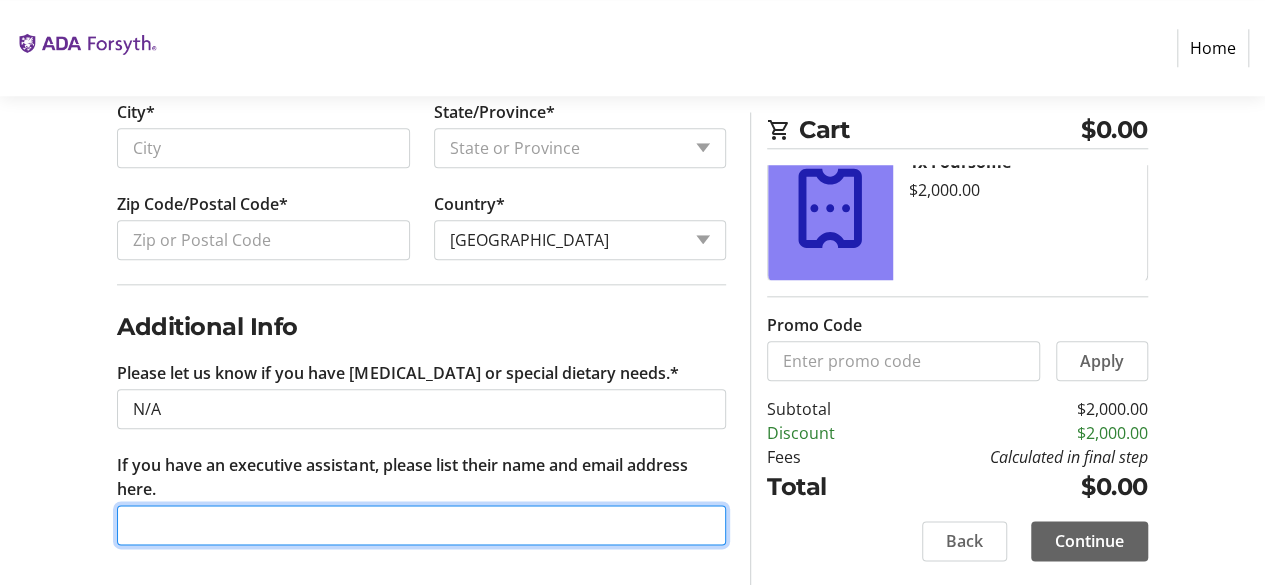 click on "If you have an executive assistant, please list their name and email address here." at bounding box center (421, 525) 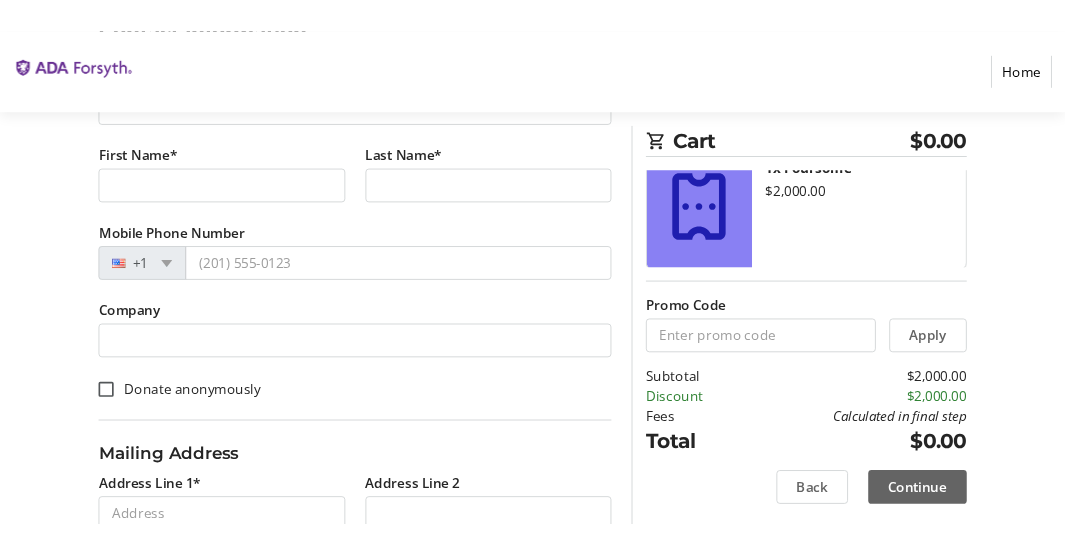 scroll, scrollTop: 276, scrollLeft: 0, axis: vertical 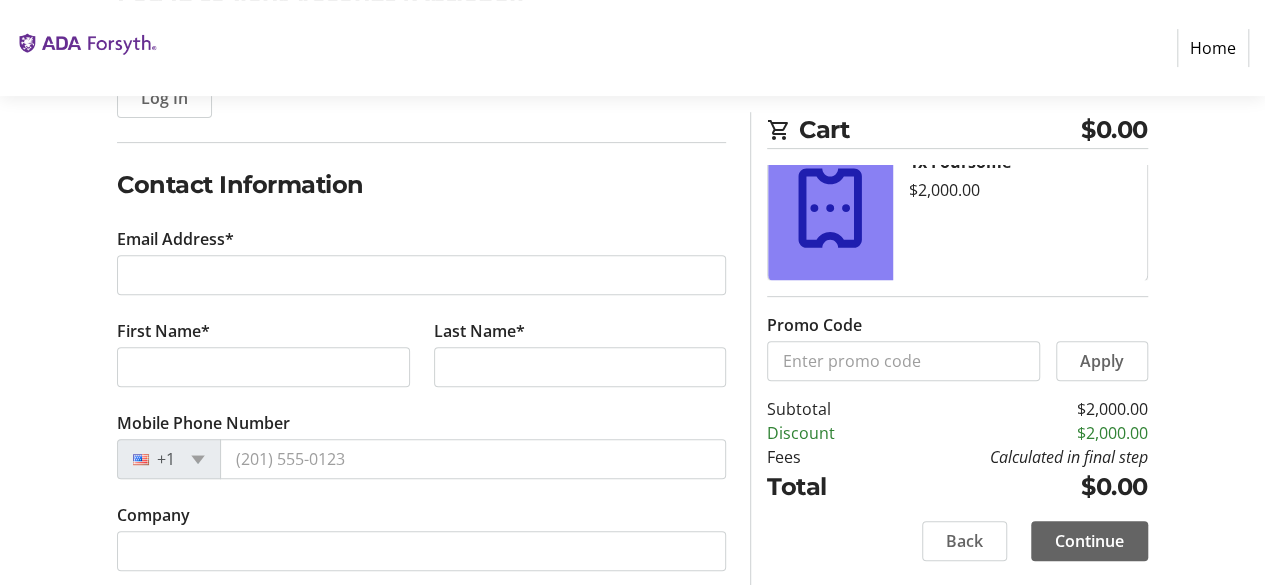 click on "Email Address*" 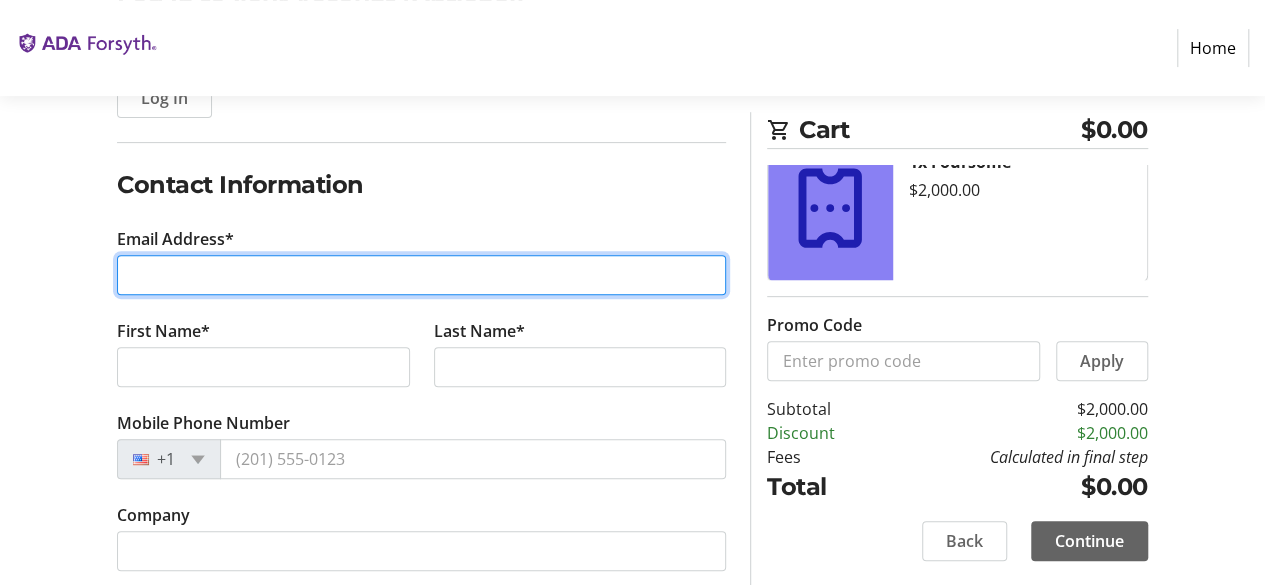 click on "Email Address*" at bounding box center [421, 275] 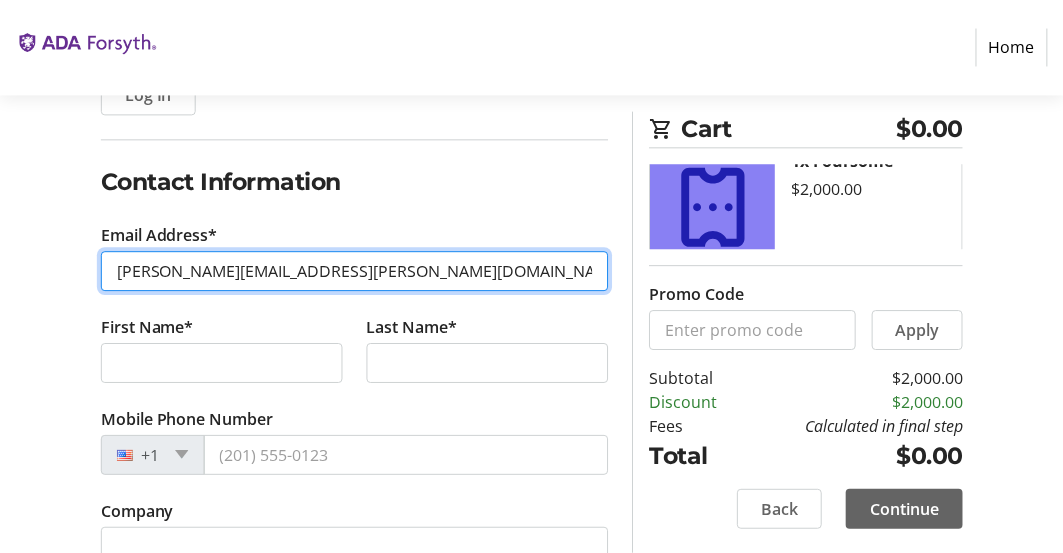 scroll, scrollTop: 277, scrollLeft: 0, axis: vertical 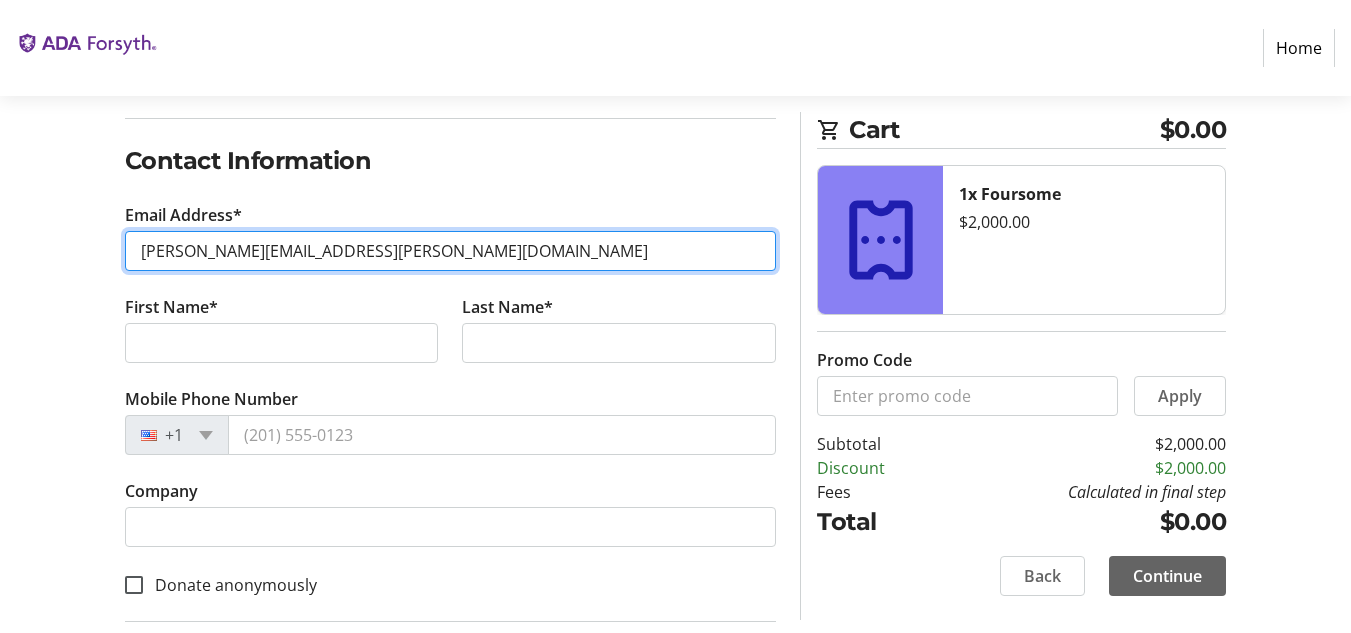 type on "[PERSON_NAME][EMAIL_ADDRESS][PERSON_NAME][DOMAIN_NAME]" 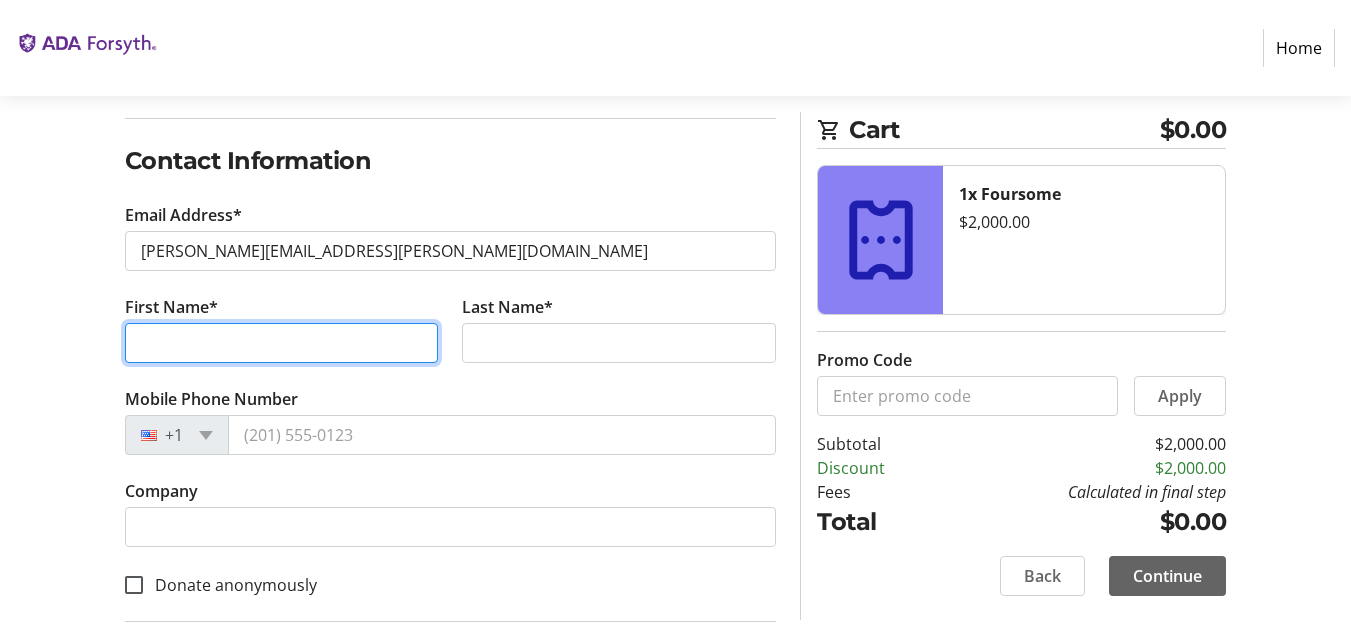 click on "First Name*" at bounding box center (282, 343) 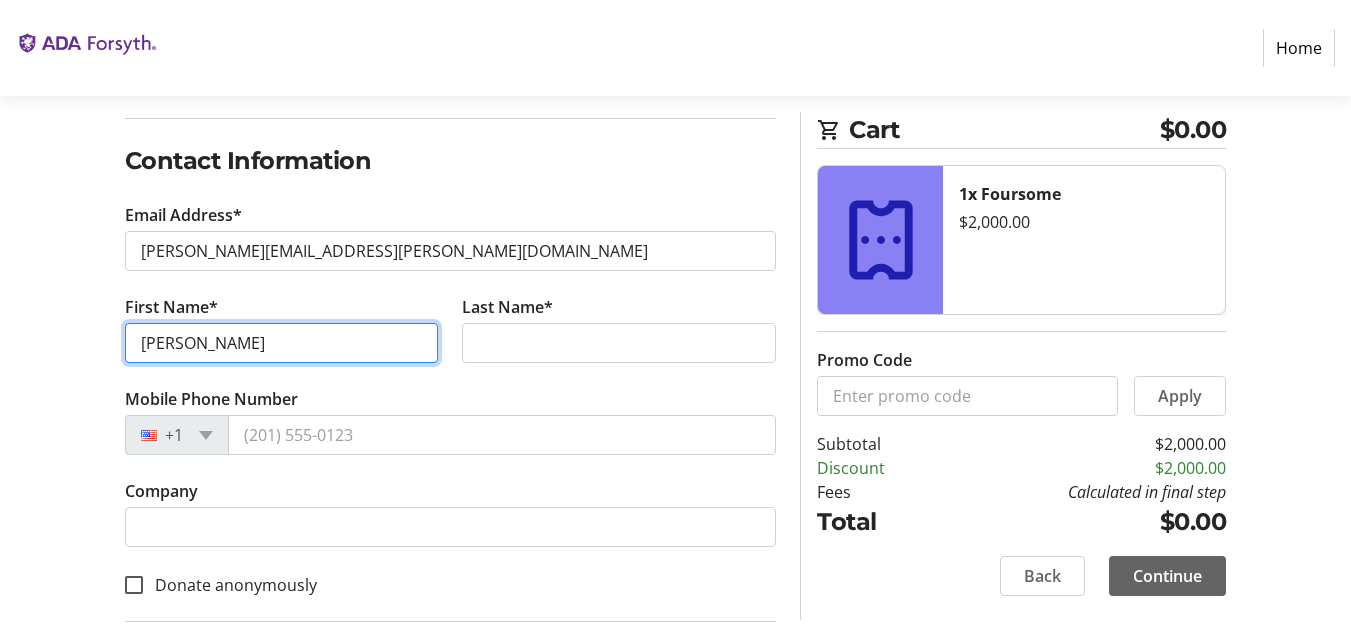 type on "[PERSON_NAME]" 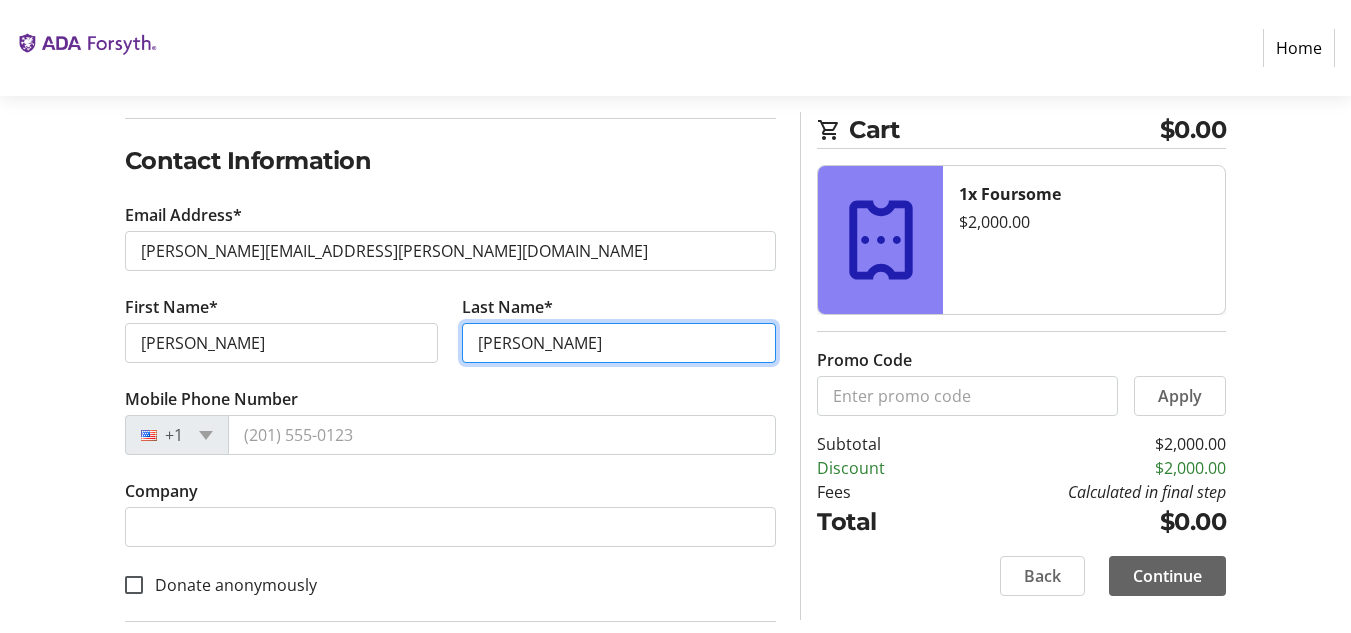 type on "[PERSON_NAME]" 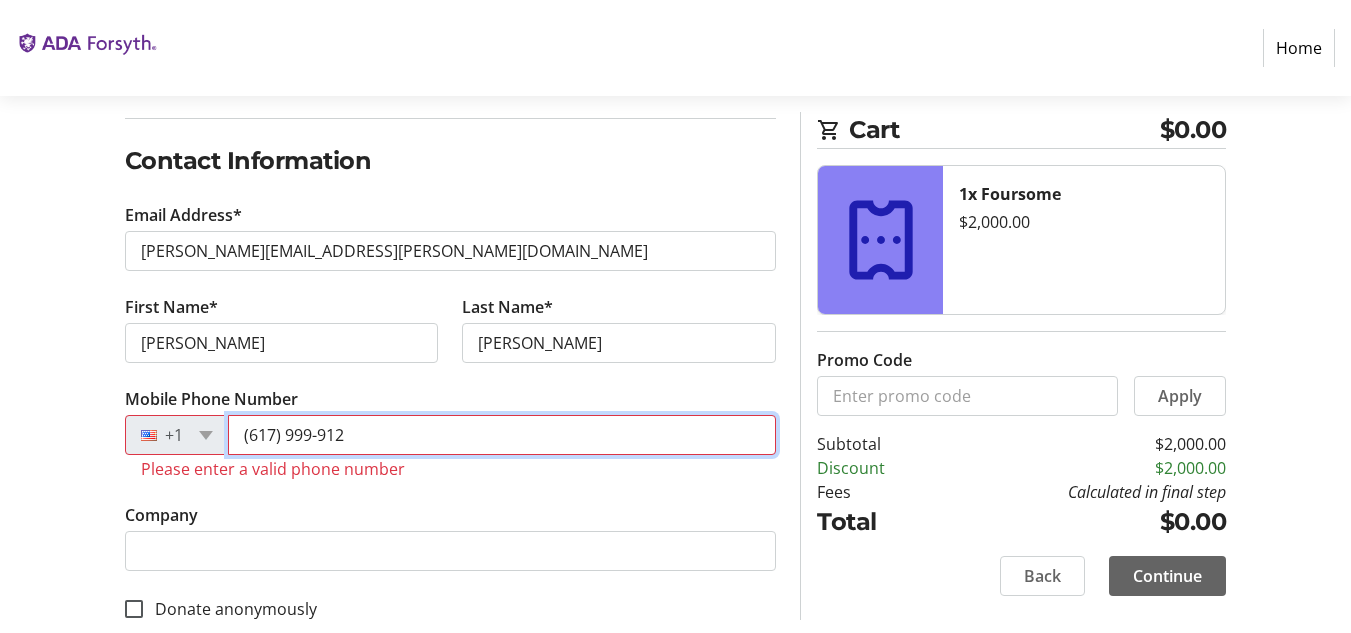 click on "(617) 999-912" at bounding box center (502, 435) 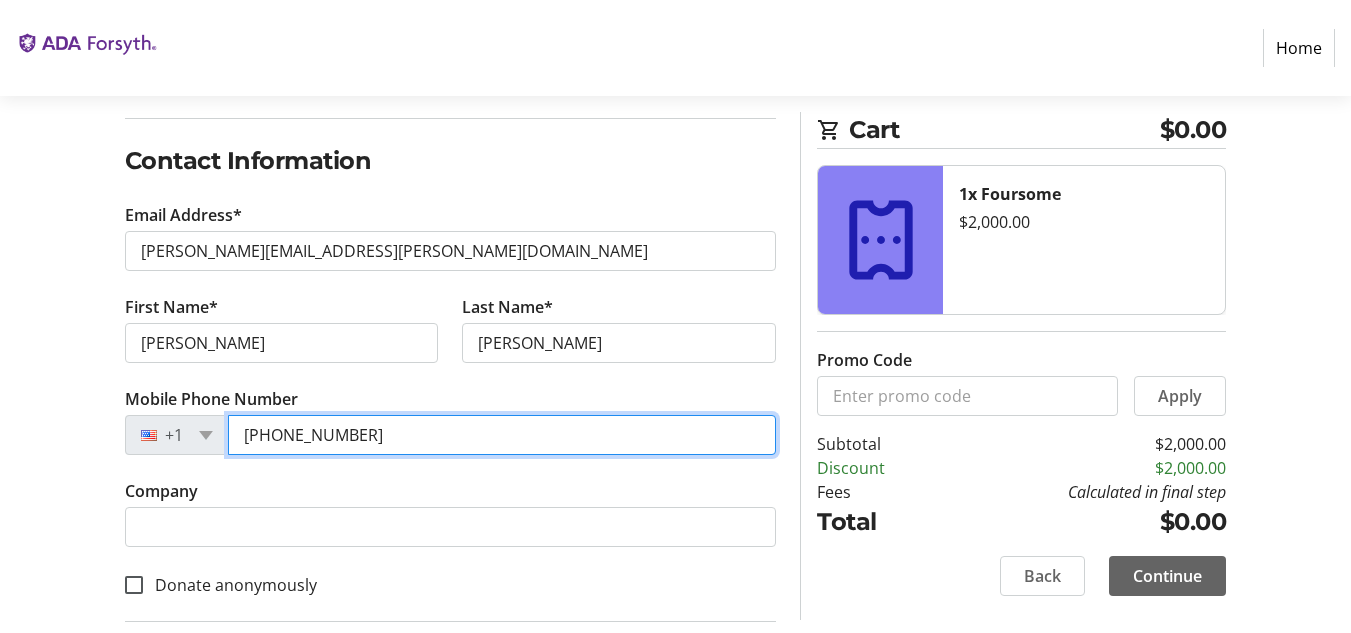 type on "[PHONE_NUMBER]" 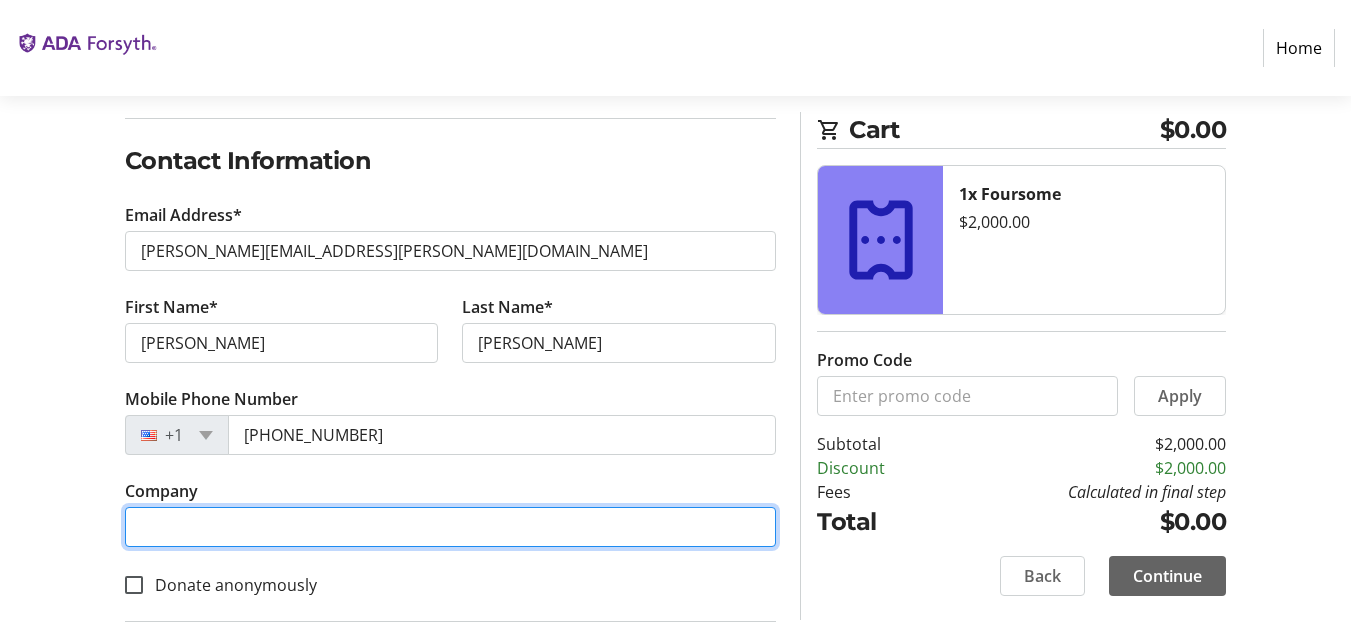 click on "Company" at bounding box center (451, 527) 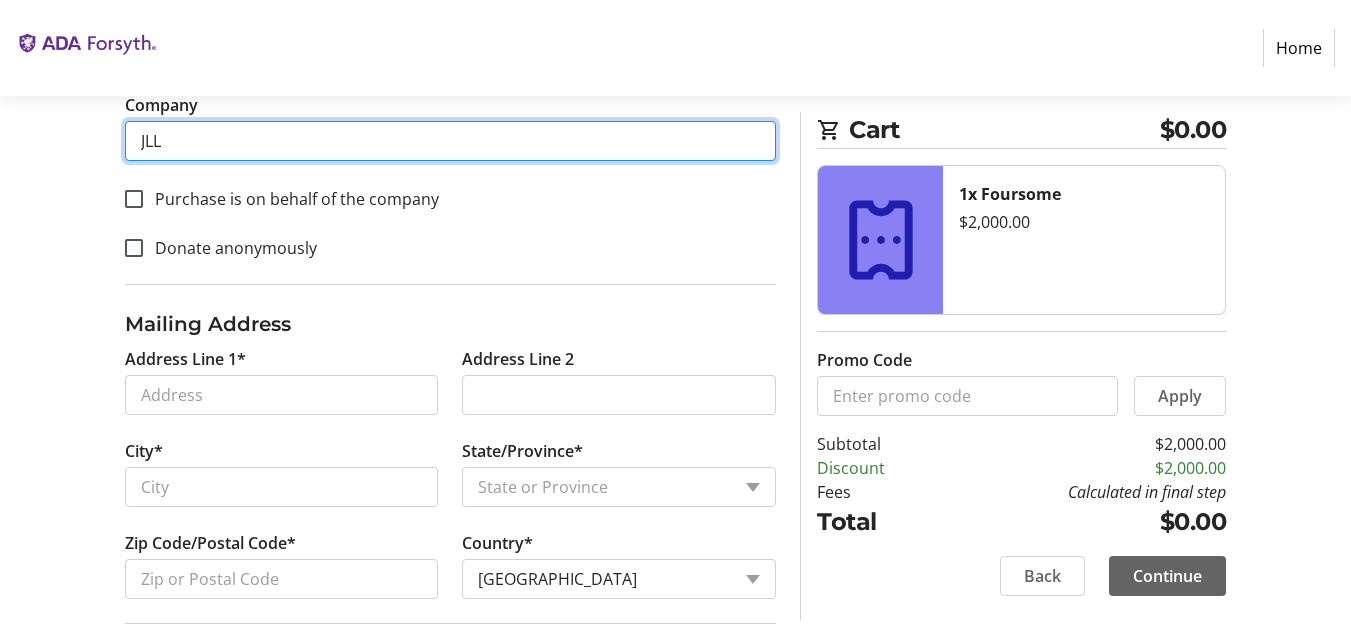 scroll, scrollTop: 700, scrollLeft: 0, axis: vertical 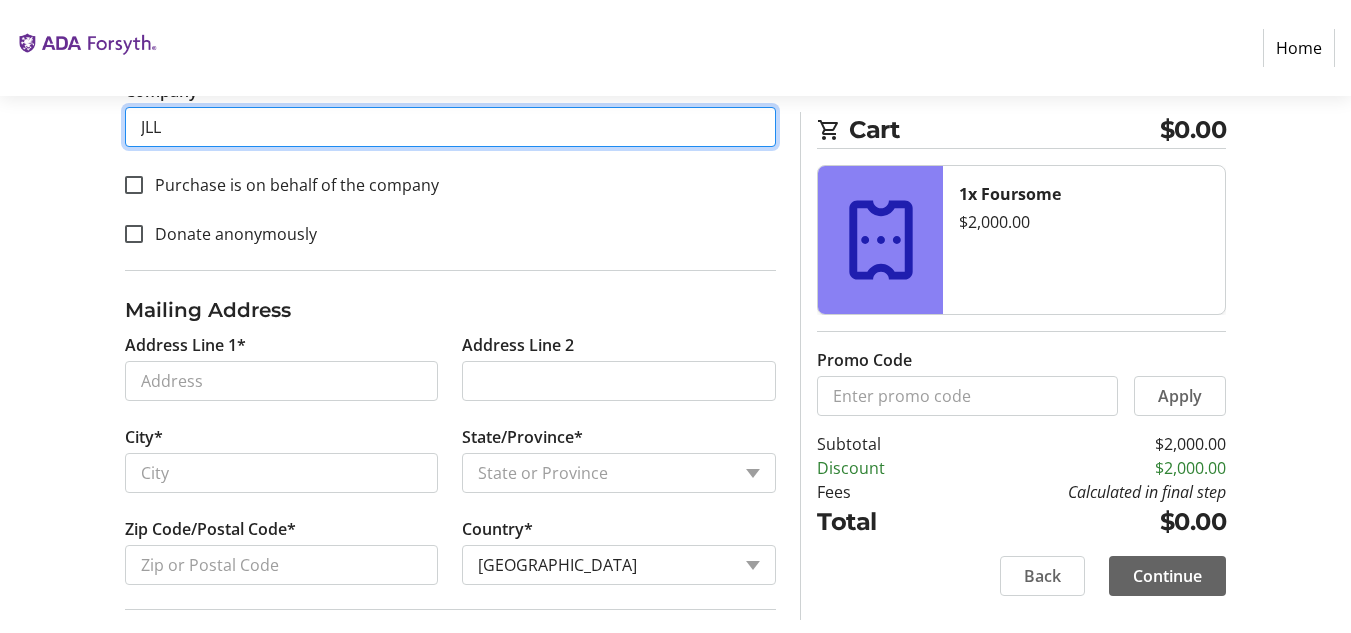 type on "JLL" 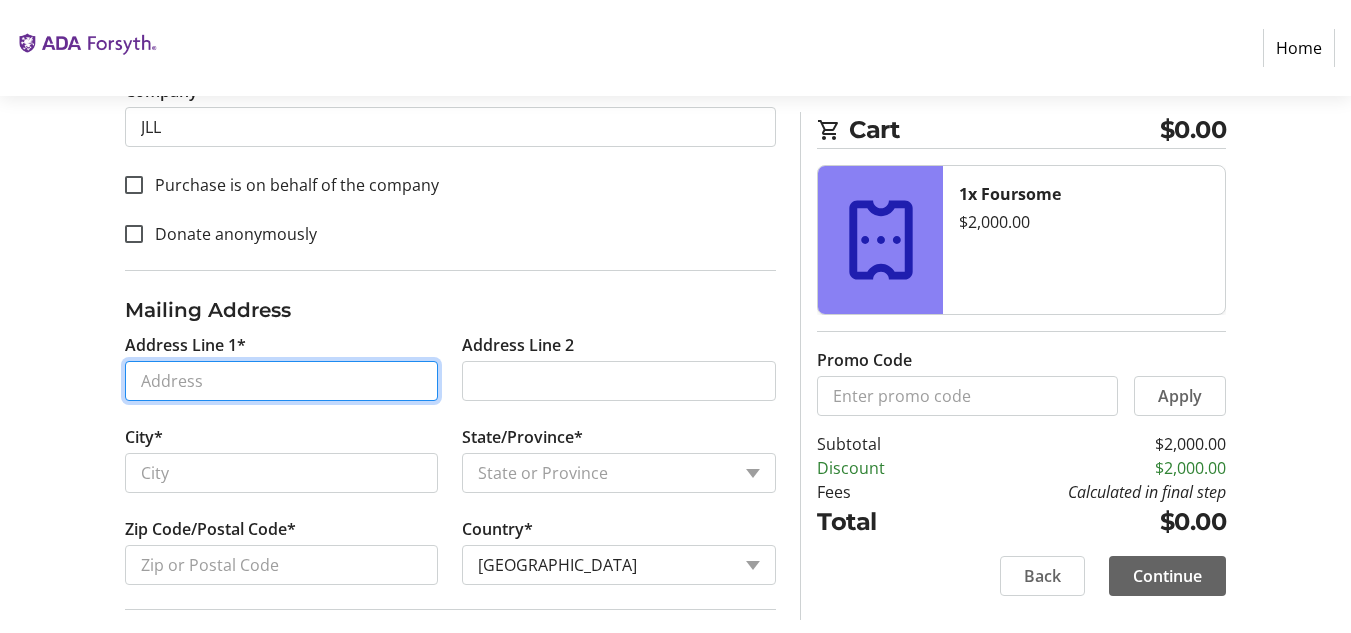 click on "Address Line 1*" at bounding box center (282, 381) 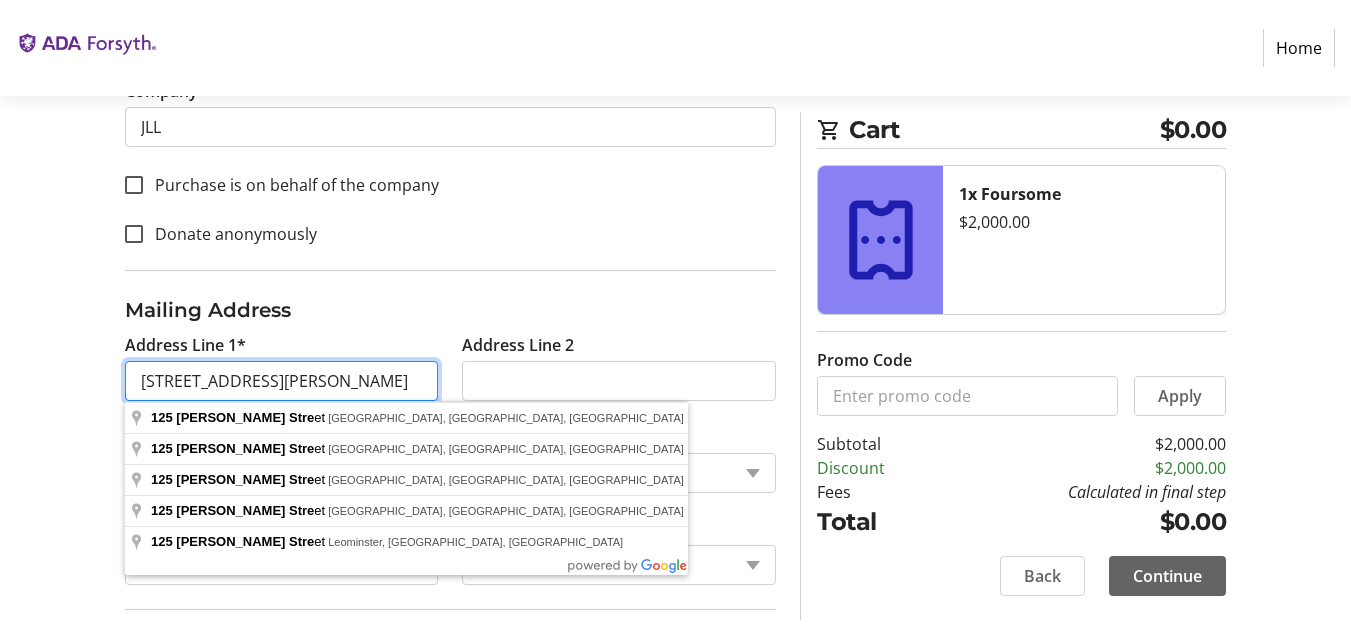 type on "[STREET_ADDRESS][PERSON_NAME]" 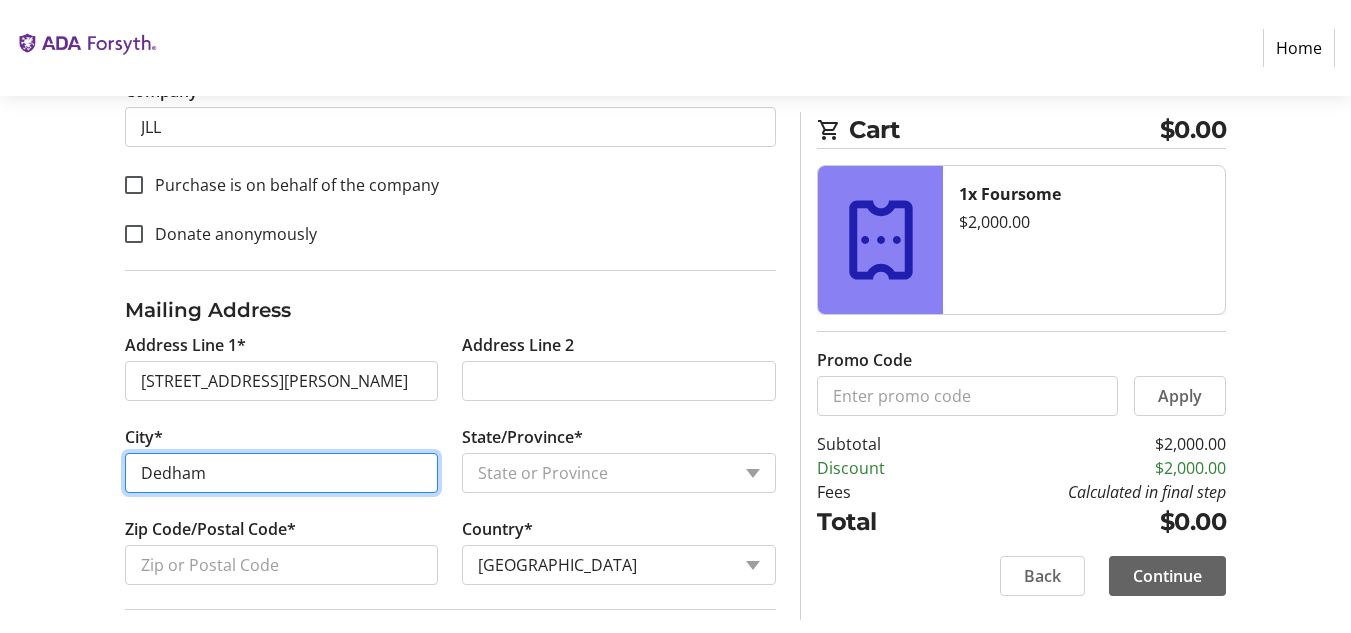 type on "Dedham" 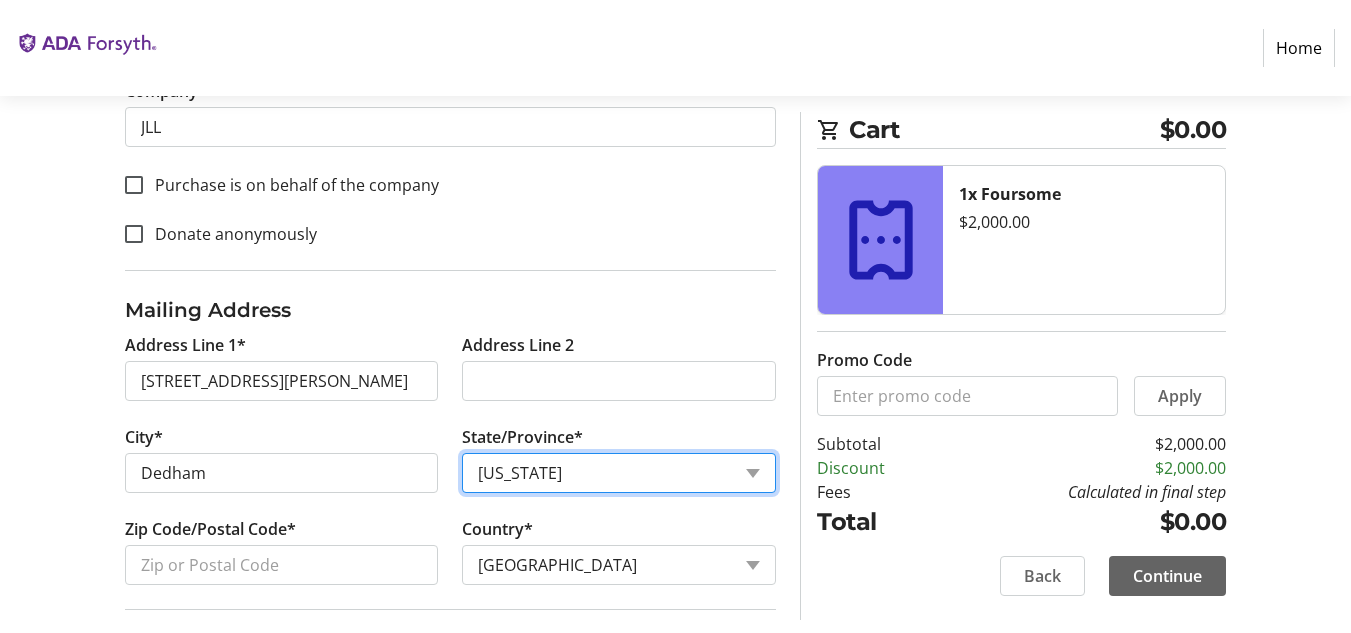select on "MA" 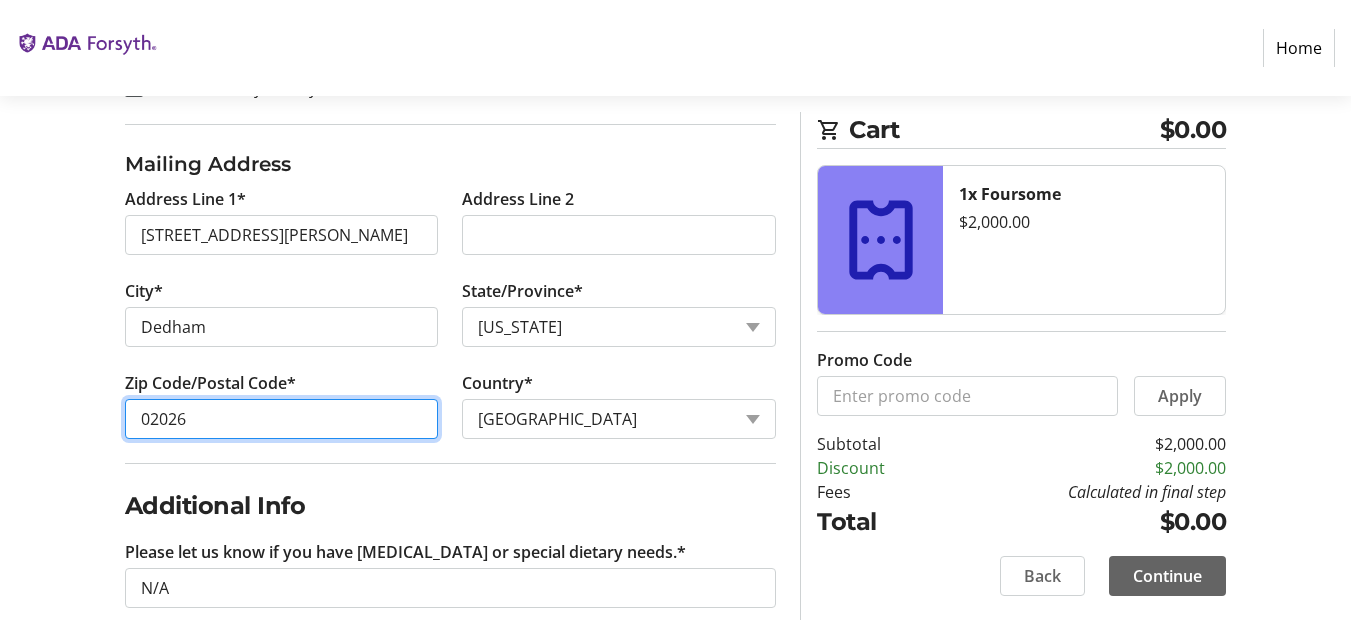 scroll, scrollTop: 961, scrollLeft: 0, axis: vertical 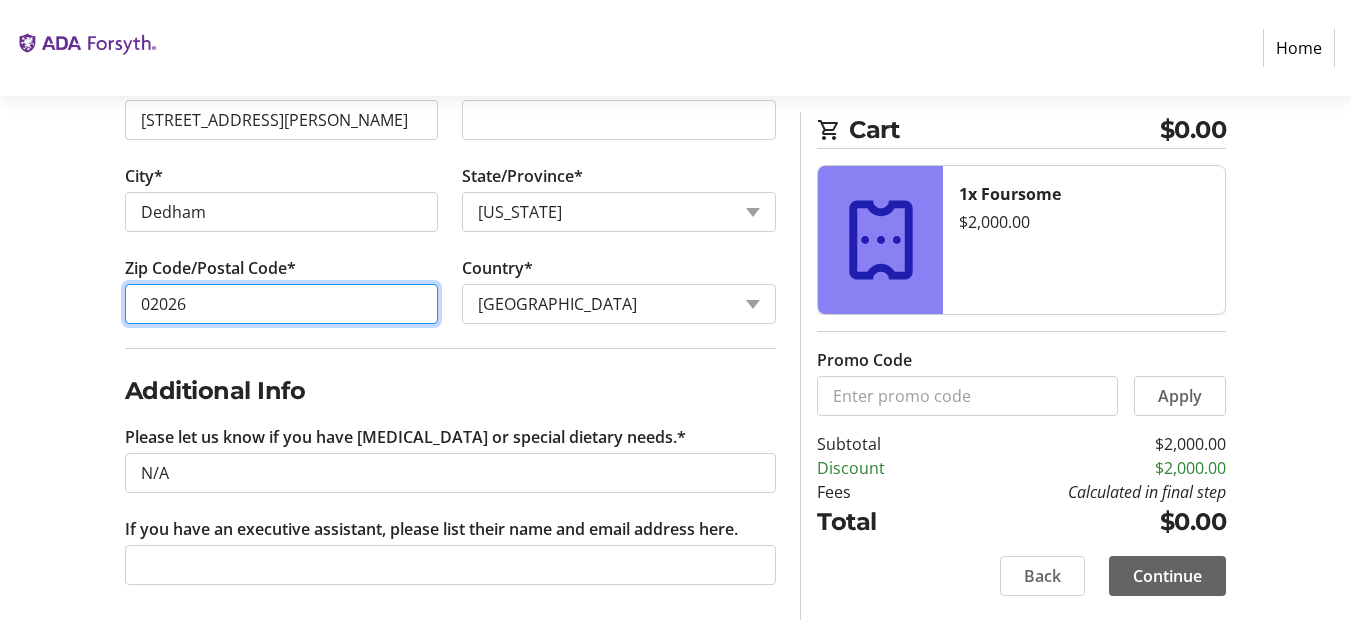 type on "02026" 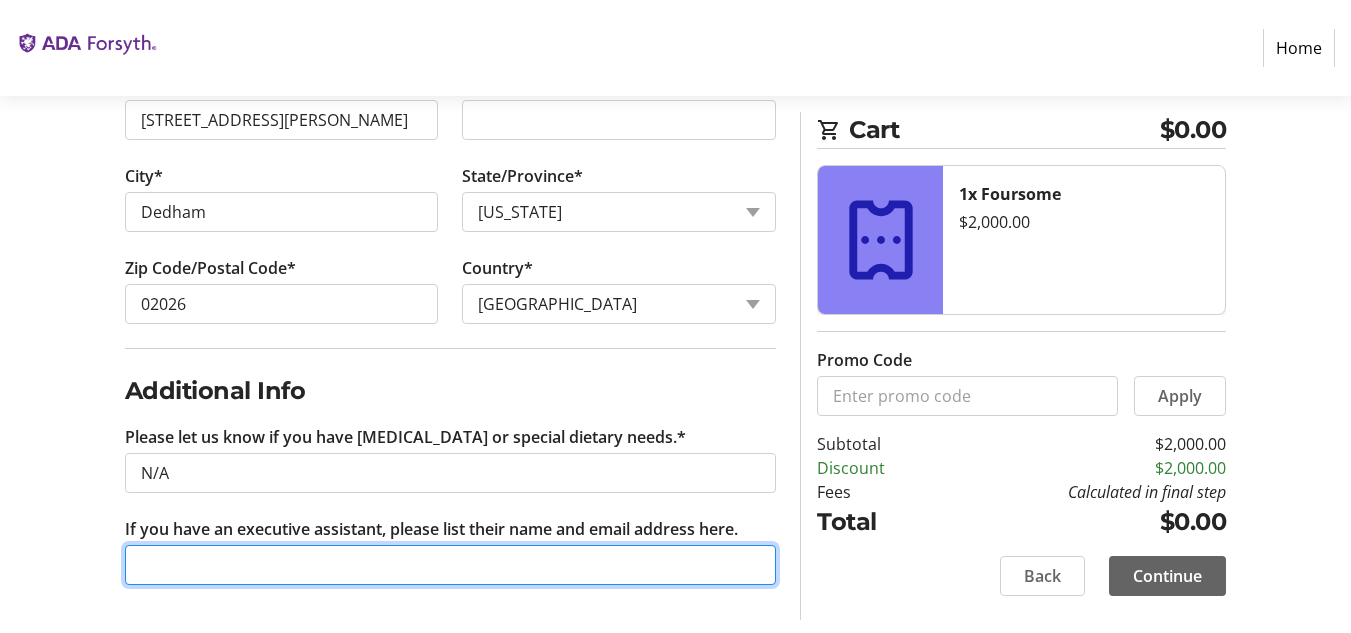 click on "If you have an executive assistant, please list their name and email address here." at bounding box center (451, 565) 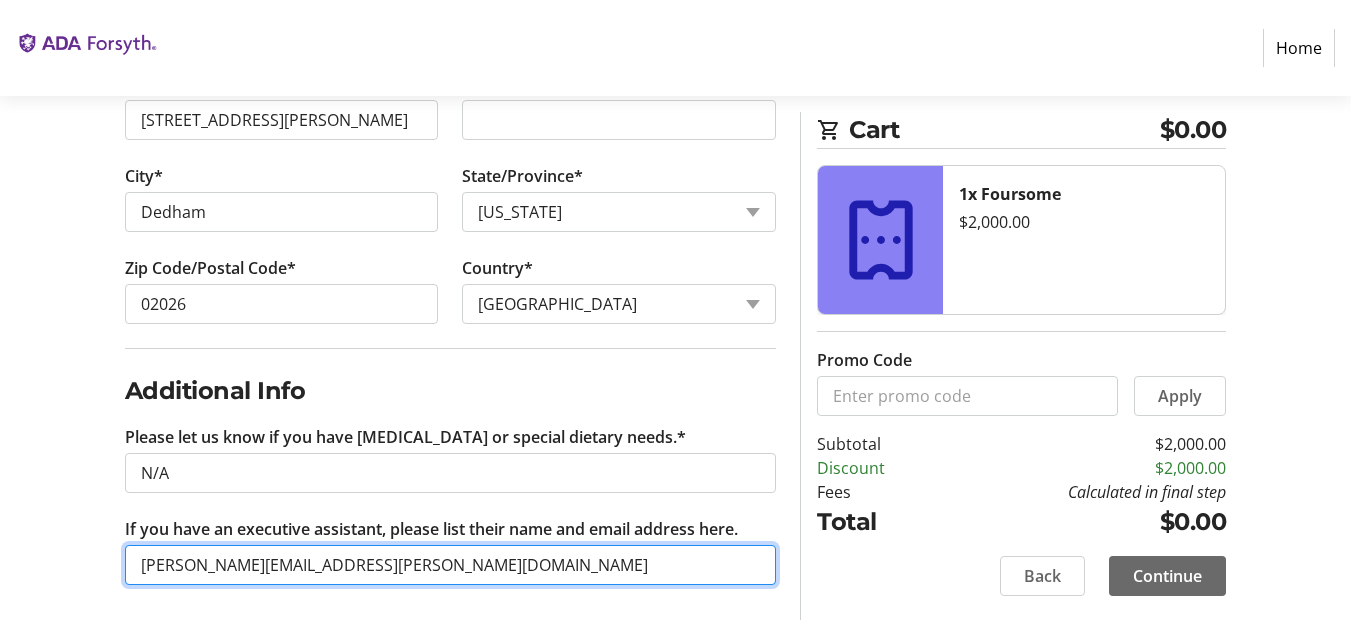 type on "[PERSON_NAME][EMAIL_ADDRESS][PERSON_NAME][DOMAIN_NAME]" 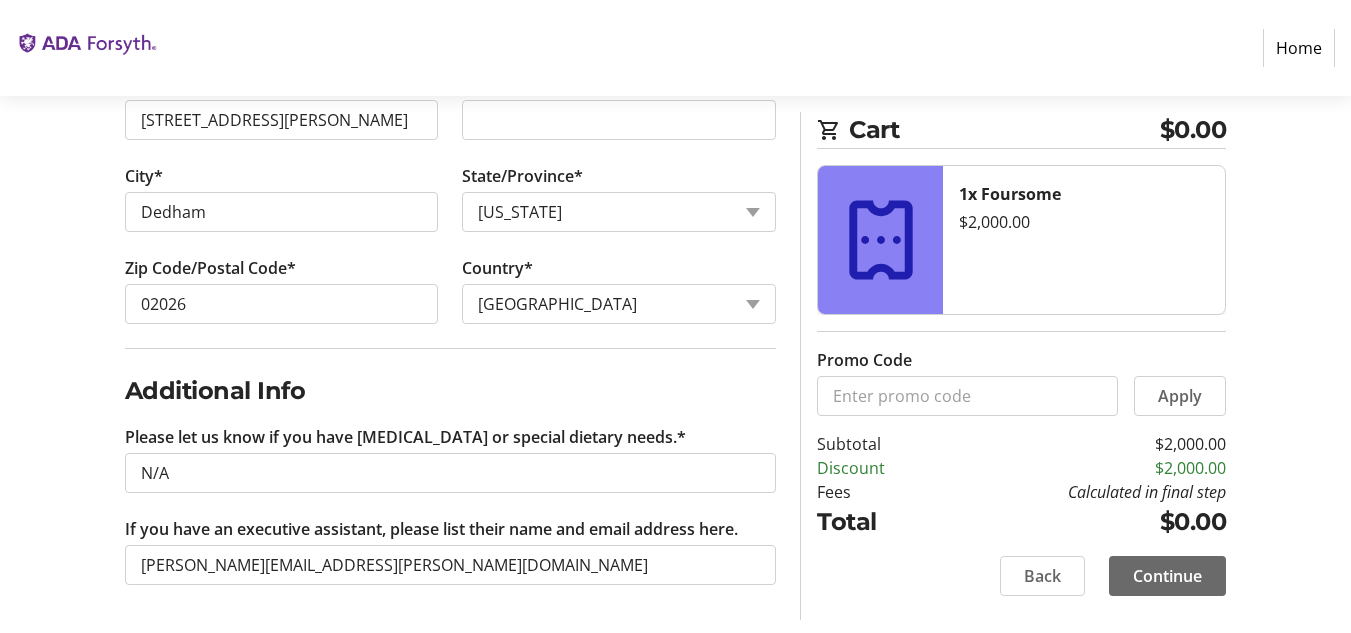 click on "Continue" 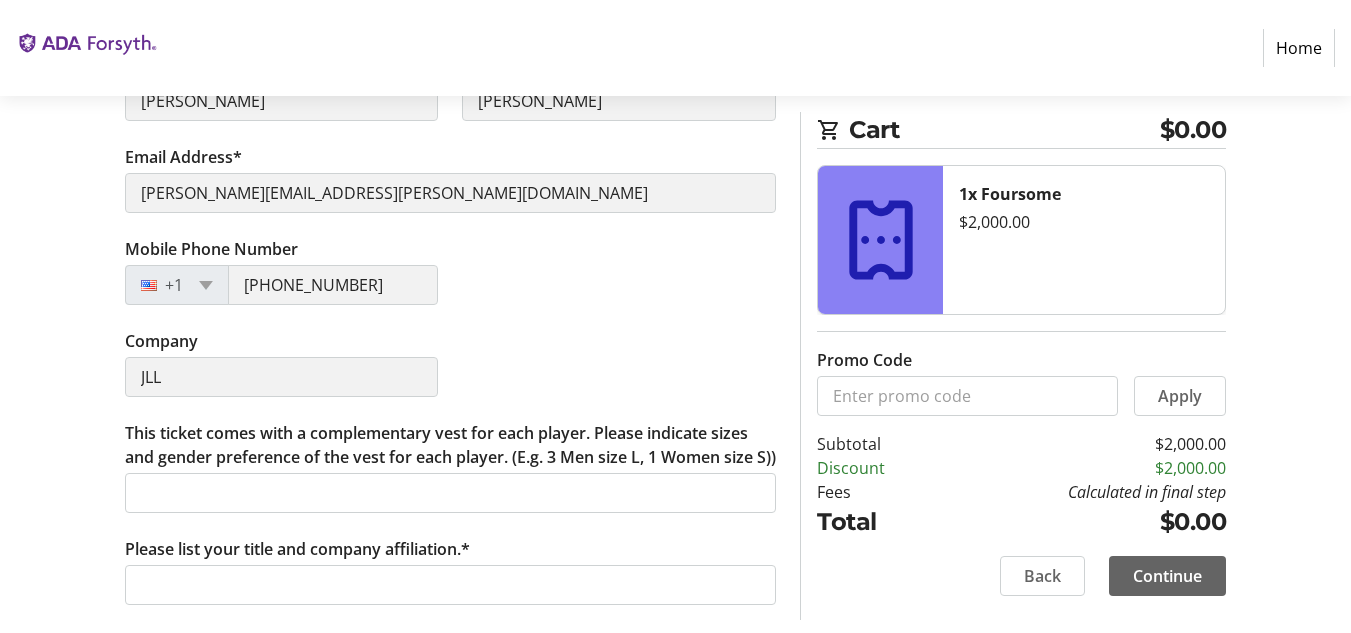 scroll, scrollTop: 600, scrollLeft: 0, axis: vertical 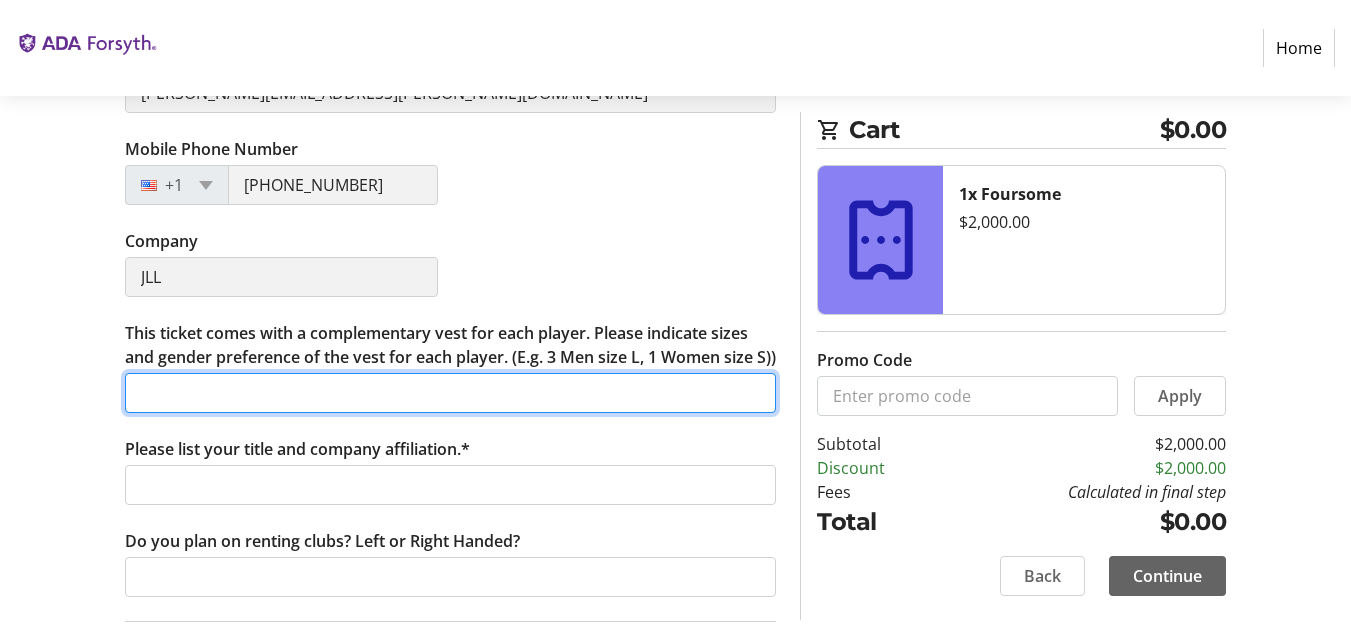 click on "This ticket comes with a complementary vest for each player. Please indicate sizes and gender preference of the vest for each player. (E.g. 3 Men size L, 1 Women size S))" at bounding box center (451, 393) 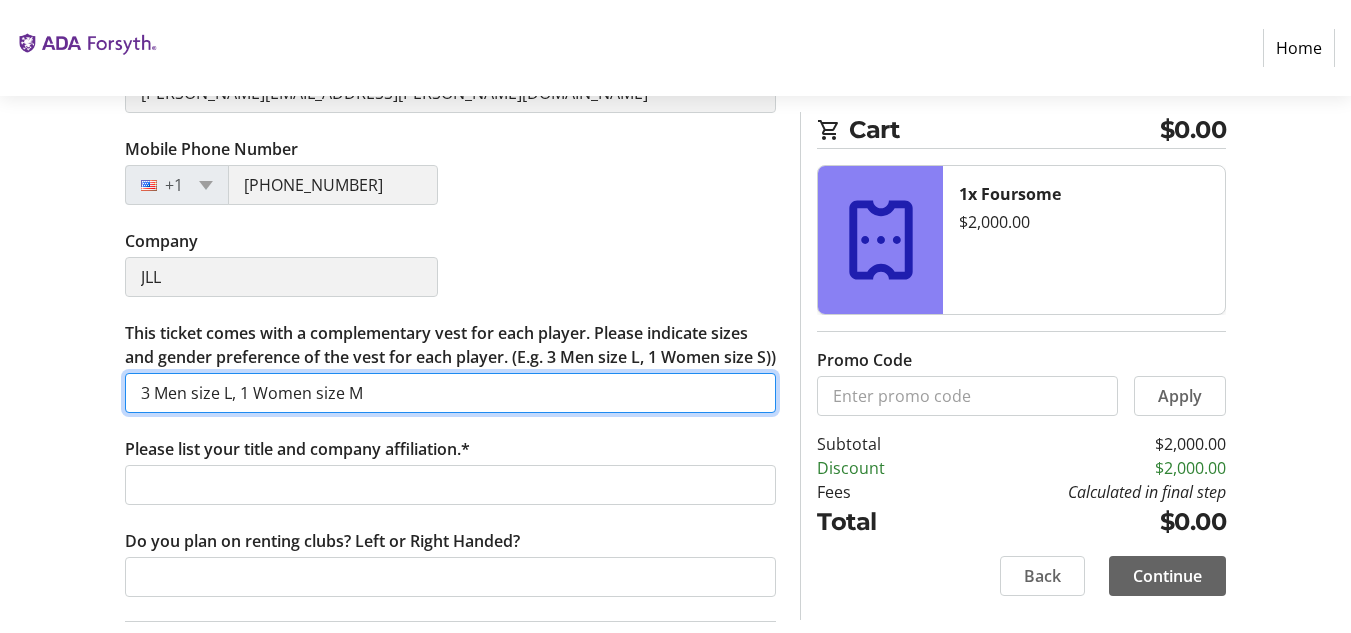 type on "3 Men size L, 1 Women size M" 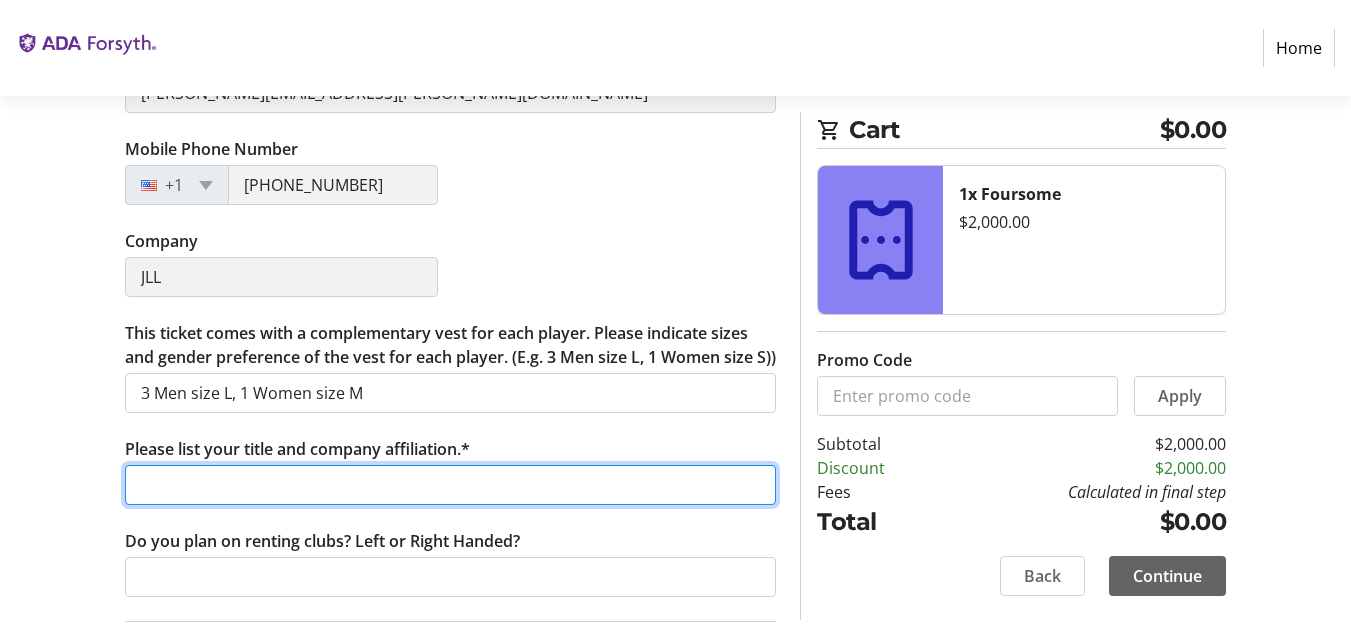 click on "Please list your title and company affiliation.*" at bounding box center [451, 485] 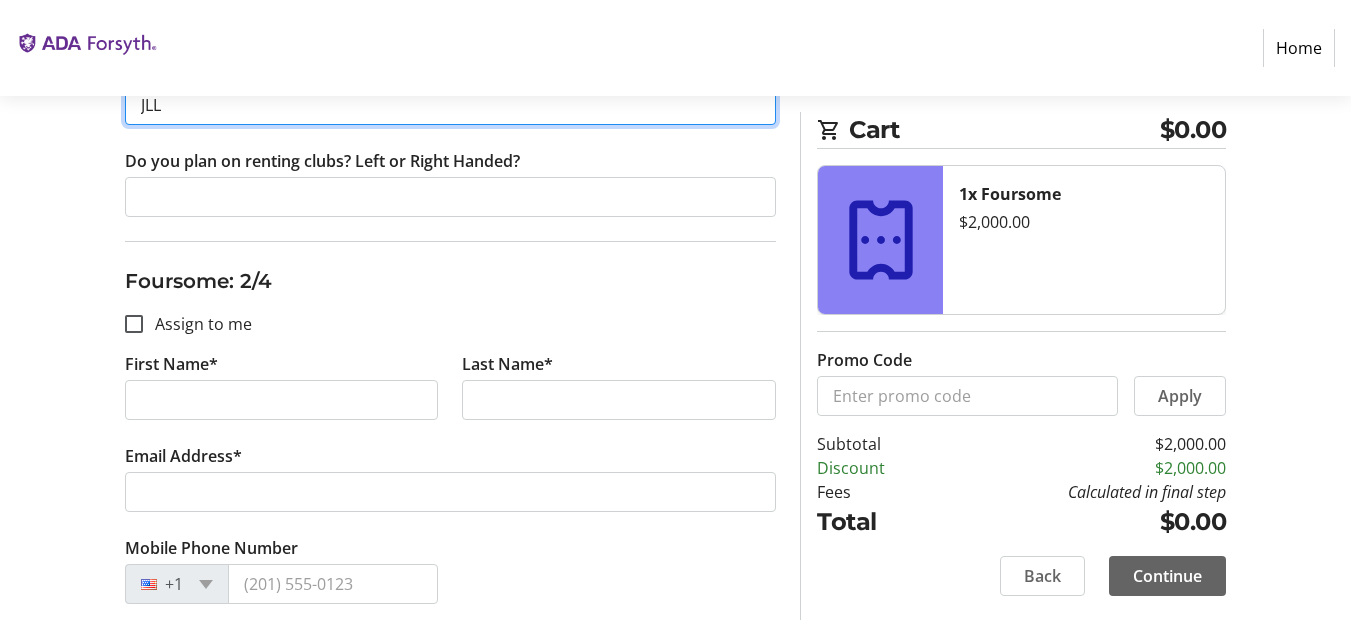 scroll, scrollTop: 1100, scrollLeft: 0, axis: vertical 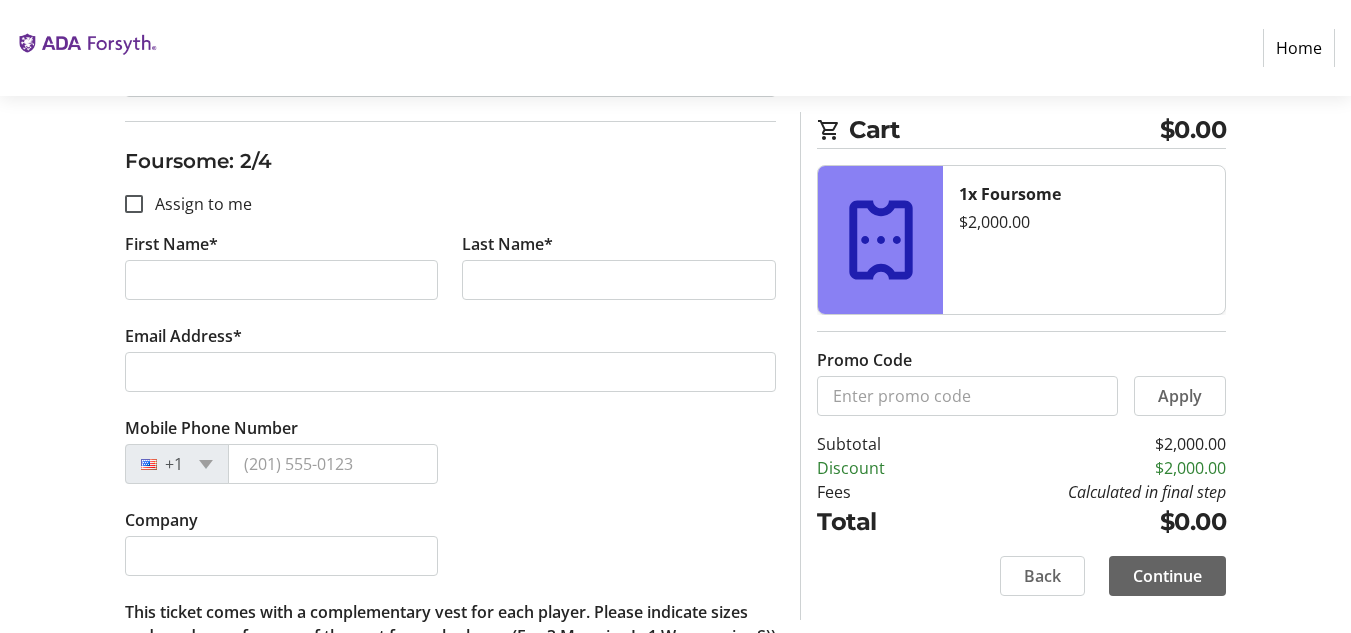 type on "JLL" 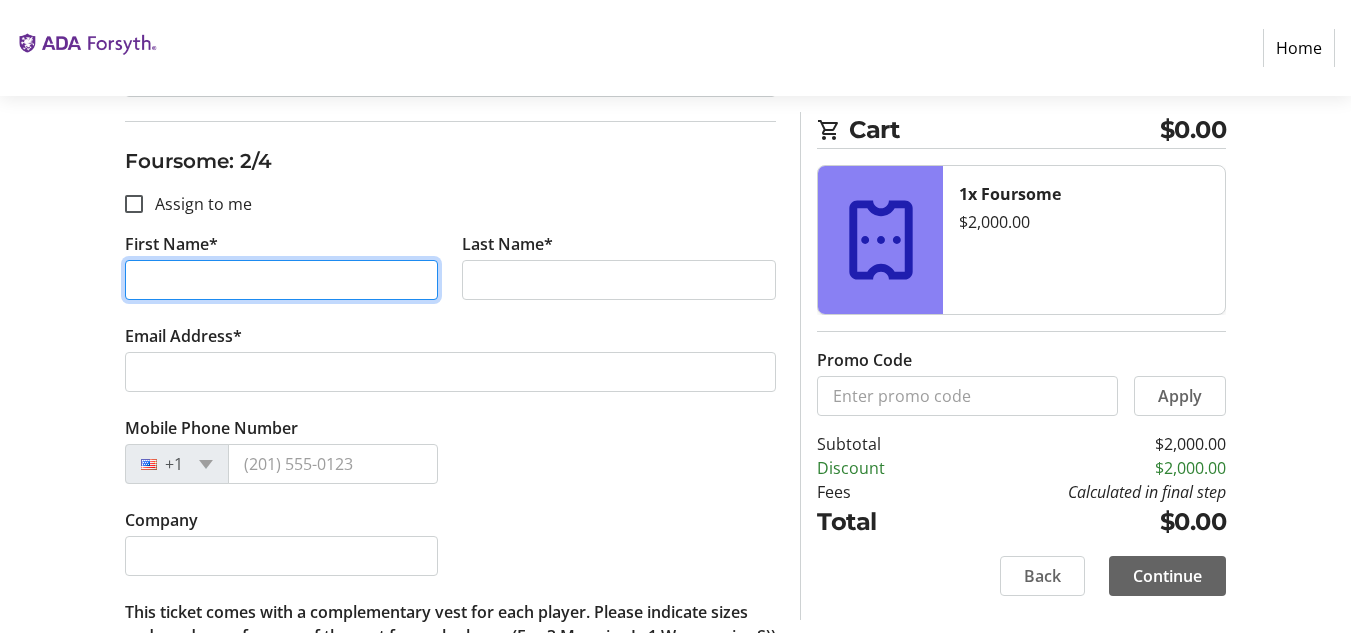 click on "First Name*" at bounding box center [282, 280] 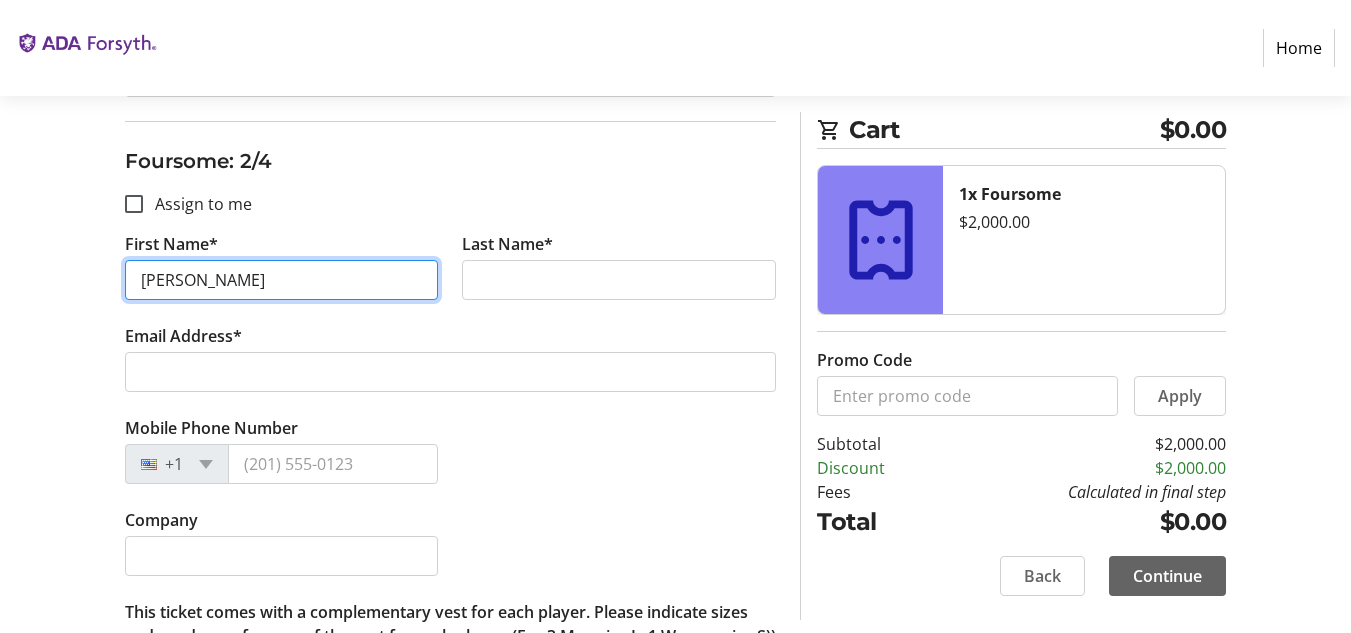 type on "[PERSON_NAME]" 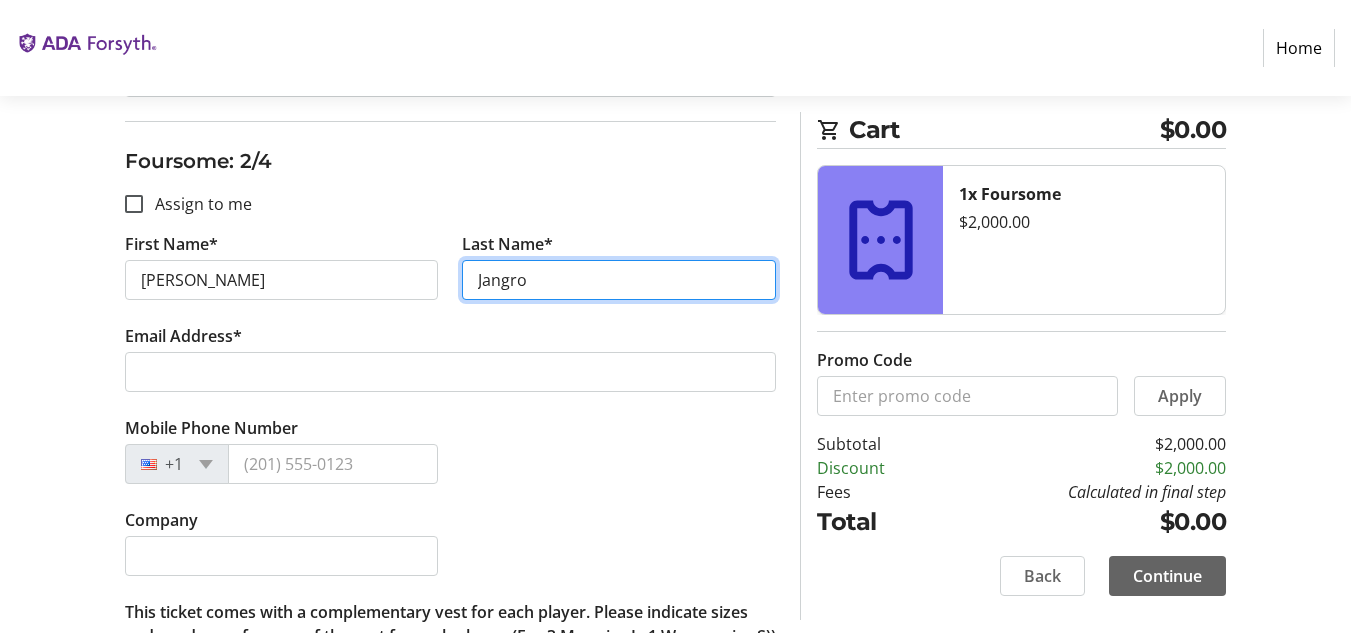 type on "Jangro" 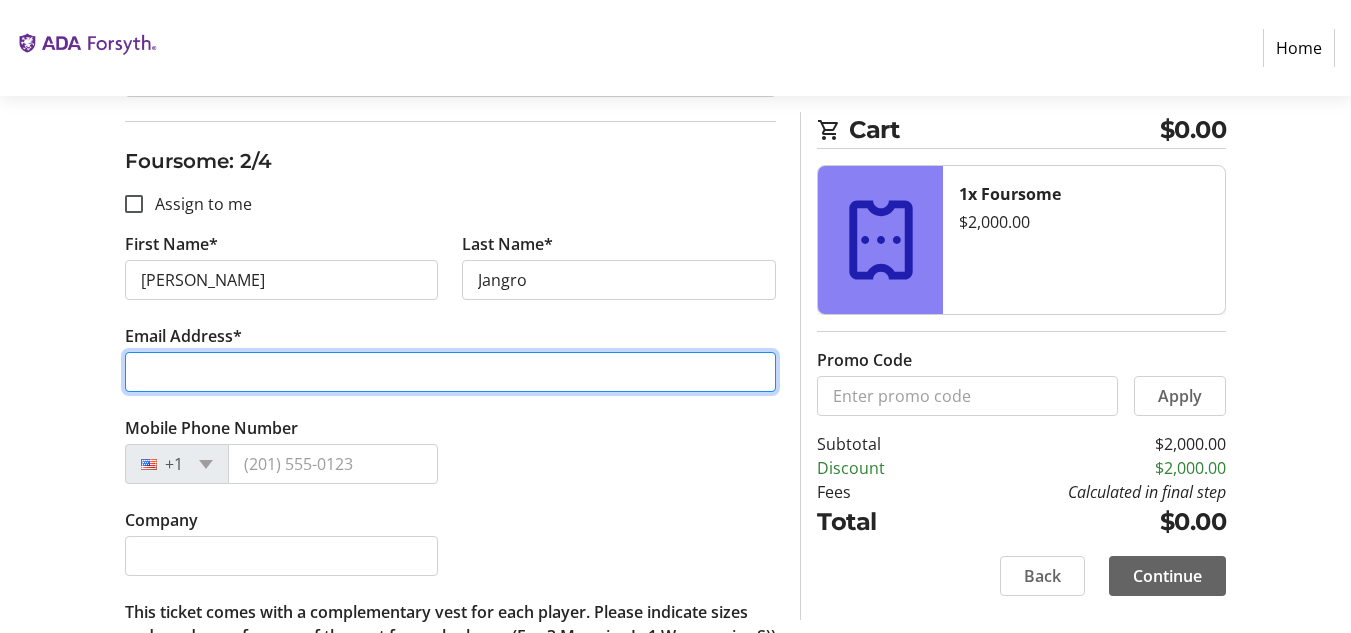 click on "Email Address*" at bounding box center (451, 372) 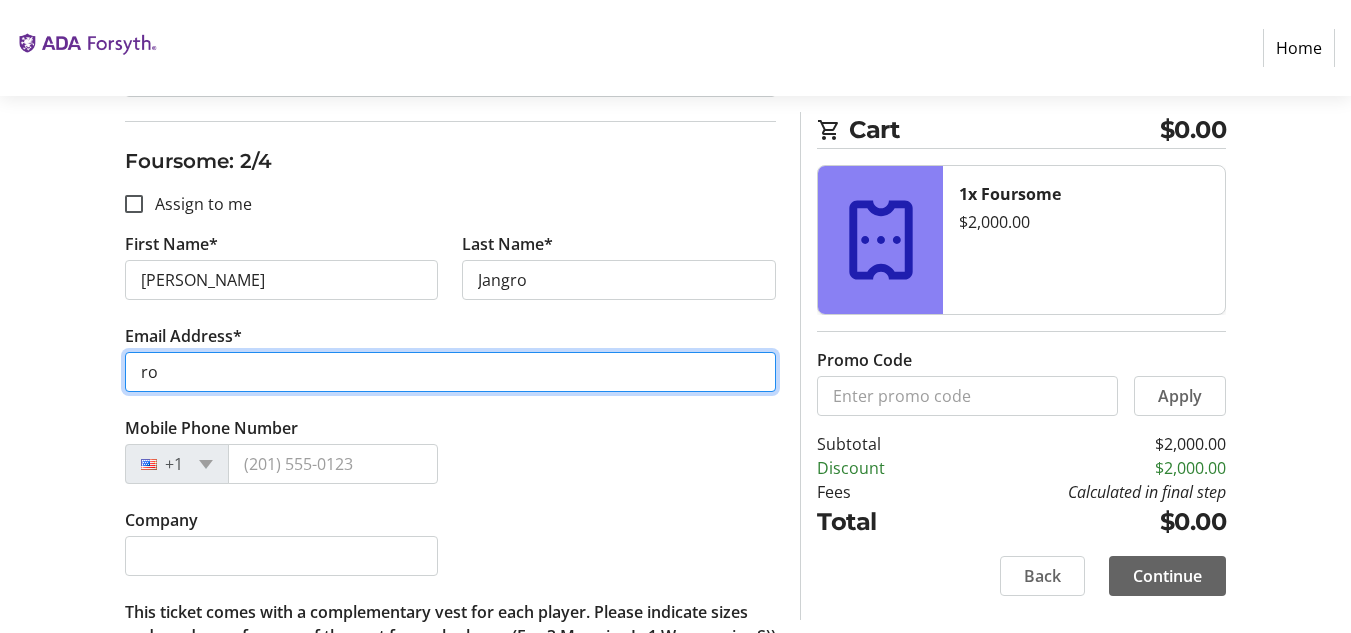 type on "r" 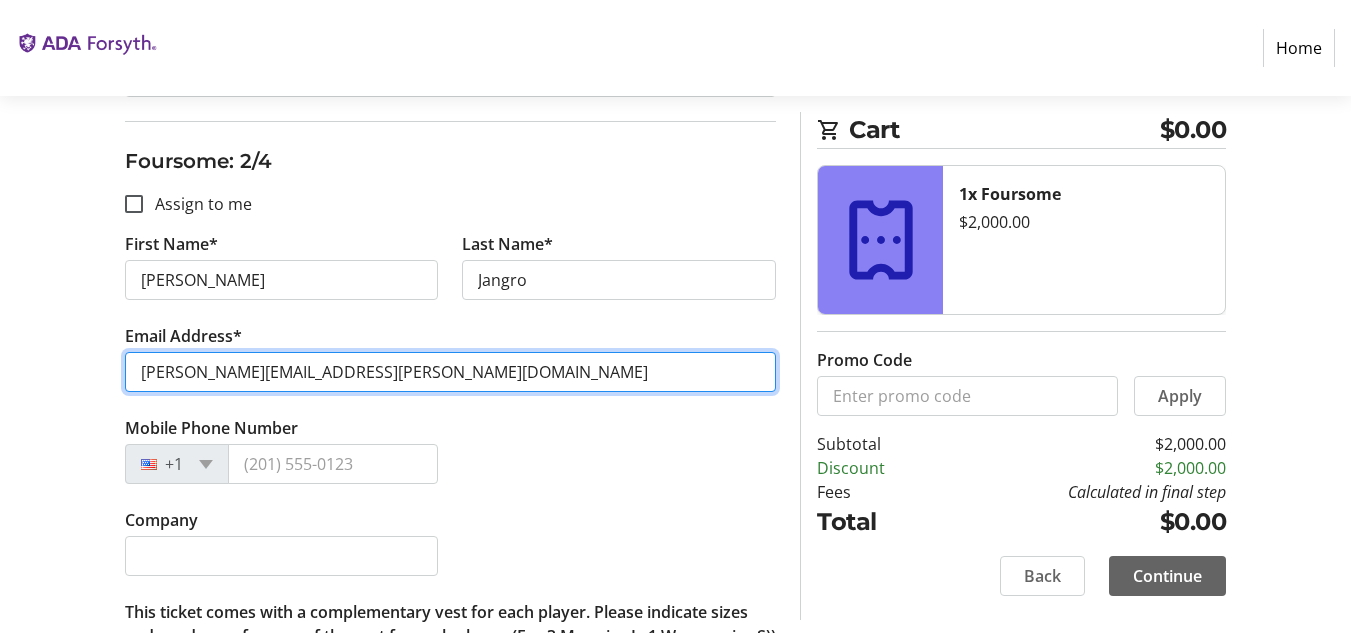 type on "[PERSON_NAME][EMAIL_ADDRESS][PERSON_NAME][DOMAIN_NAME]" 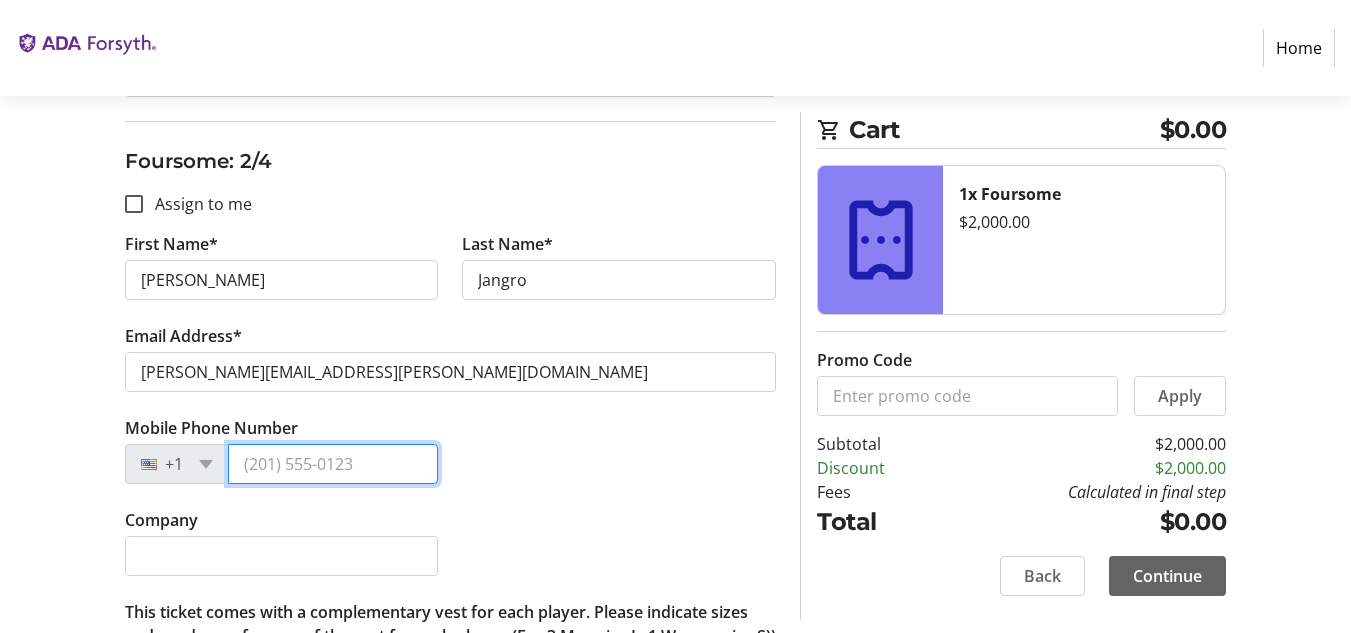 click on "Mobile Phone Number" at bounding box center (333, 464) 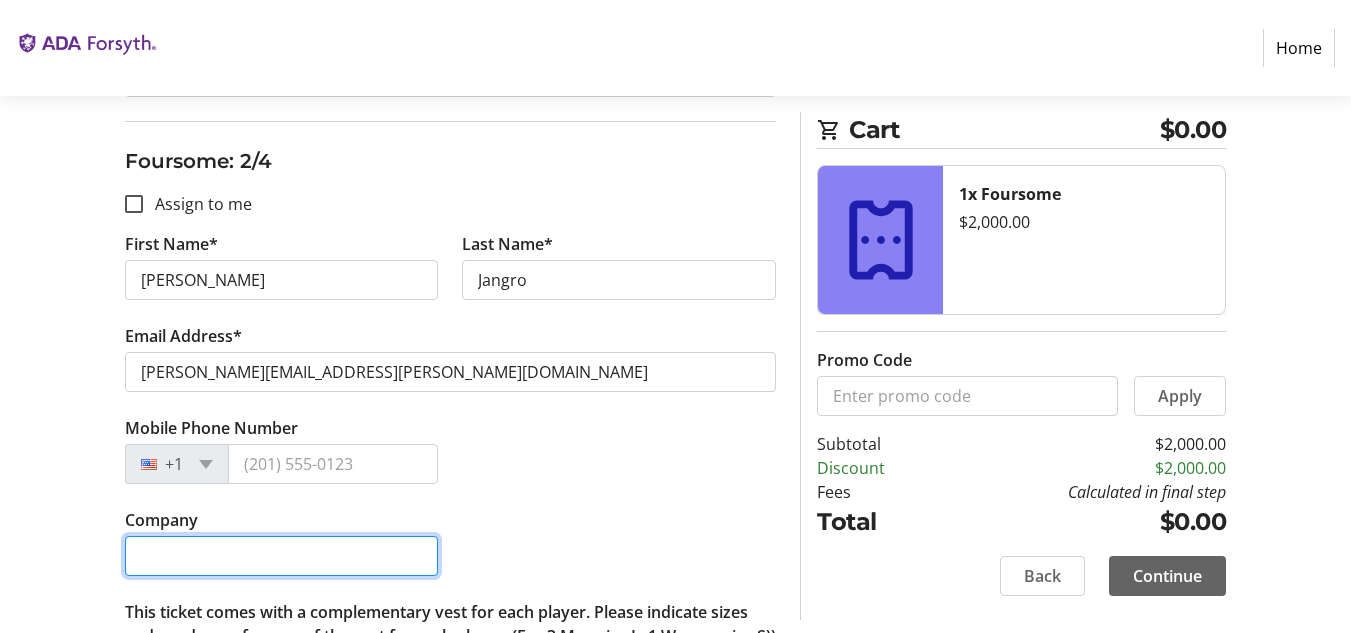 click on "Company" at bounding box center [282, 556] 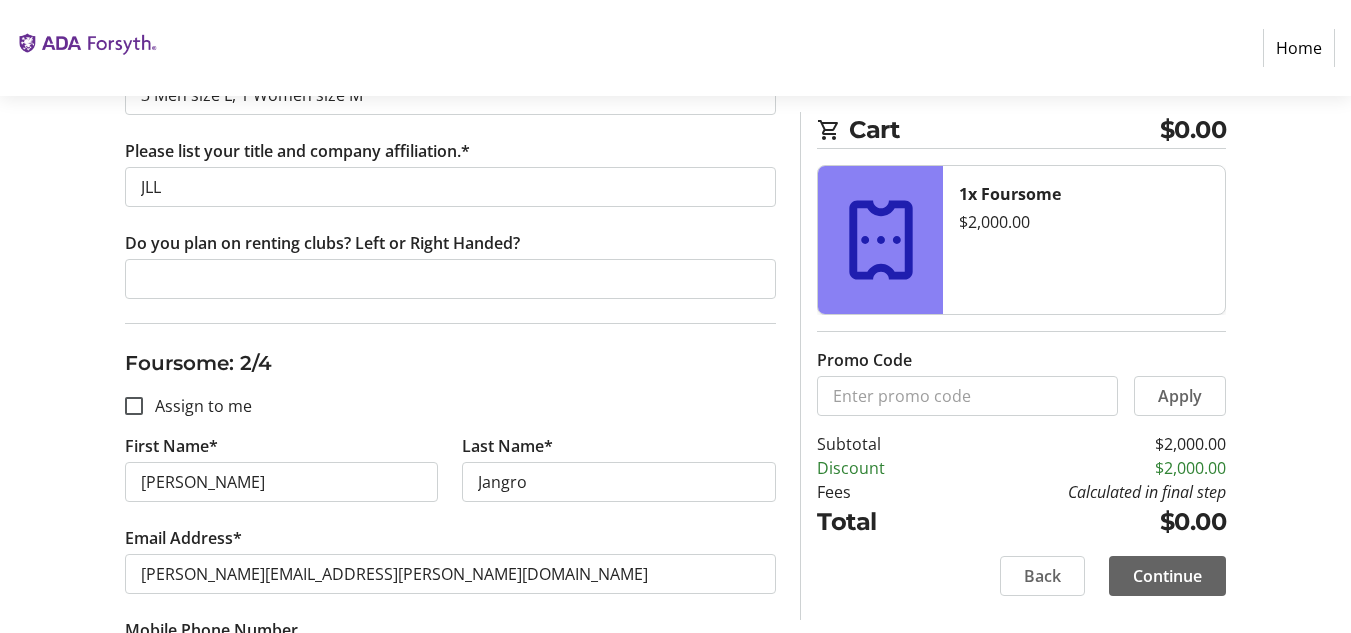 scroll, scrollTop: 800, scrollLeft: 0, axis: vertical 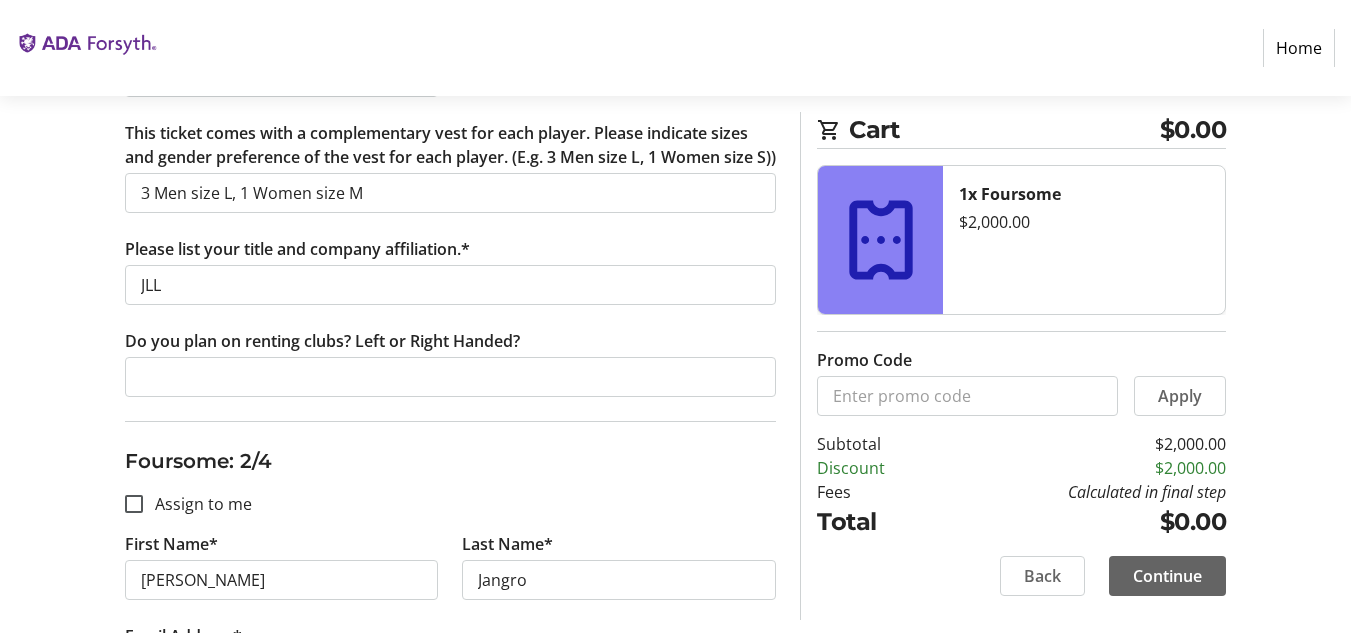 type on "JLL" 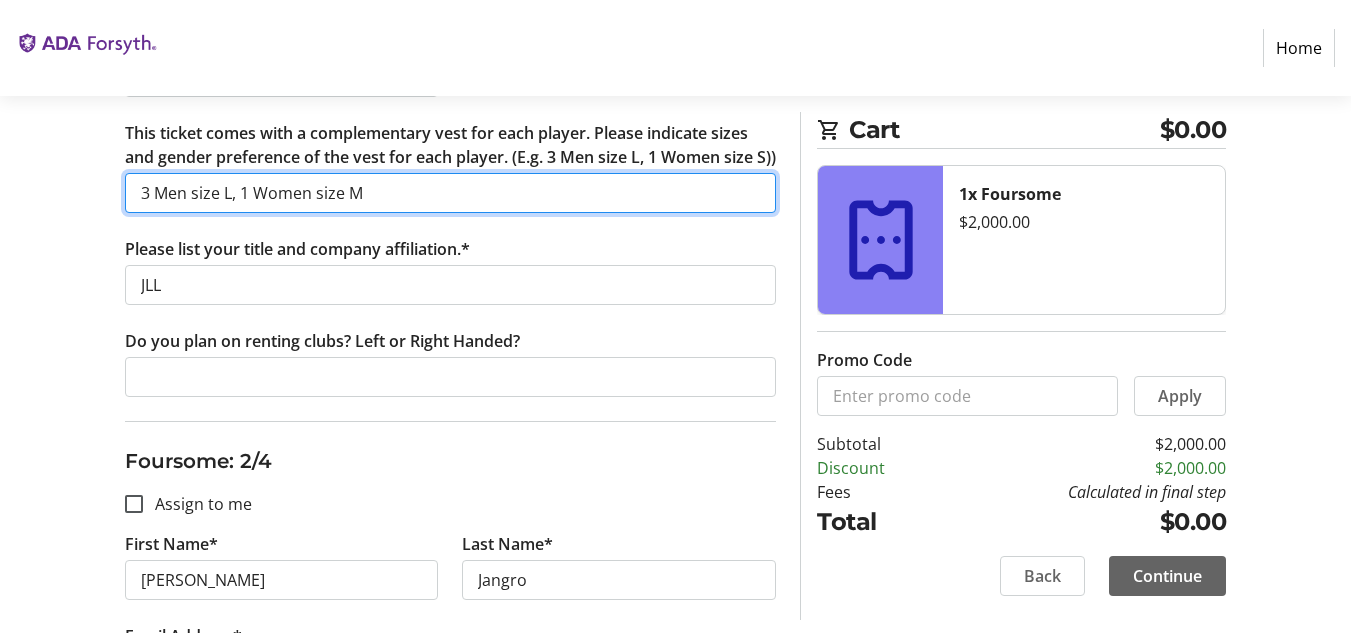 drag, startPoint x: 391, startPoint y: 215, endPoint x: -155, endPoint y: 201, distance: 546.17944 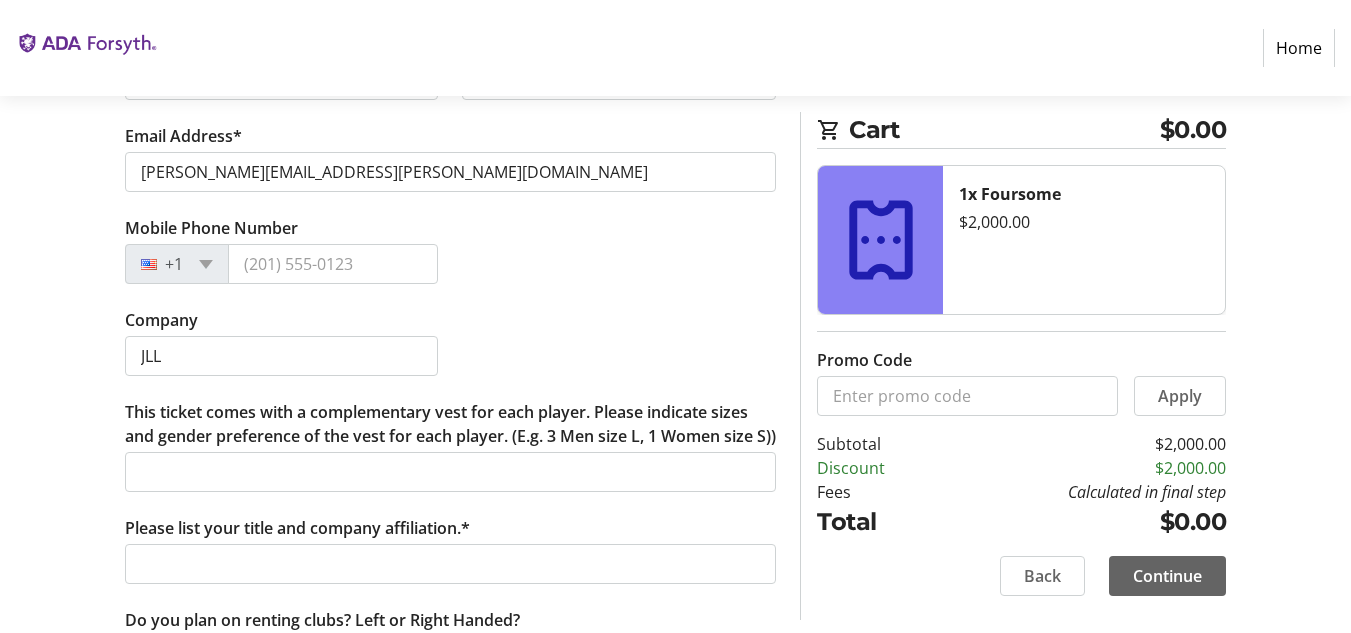 type on "Men size L" 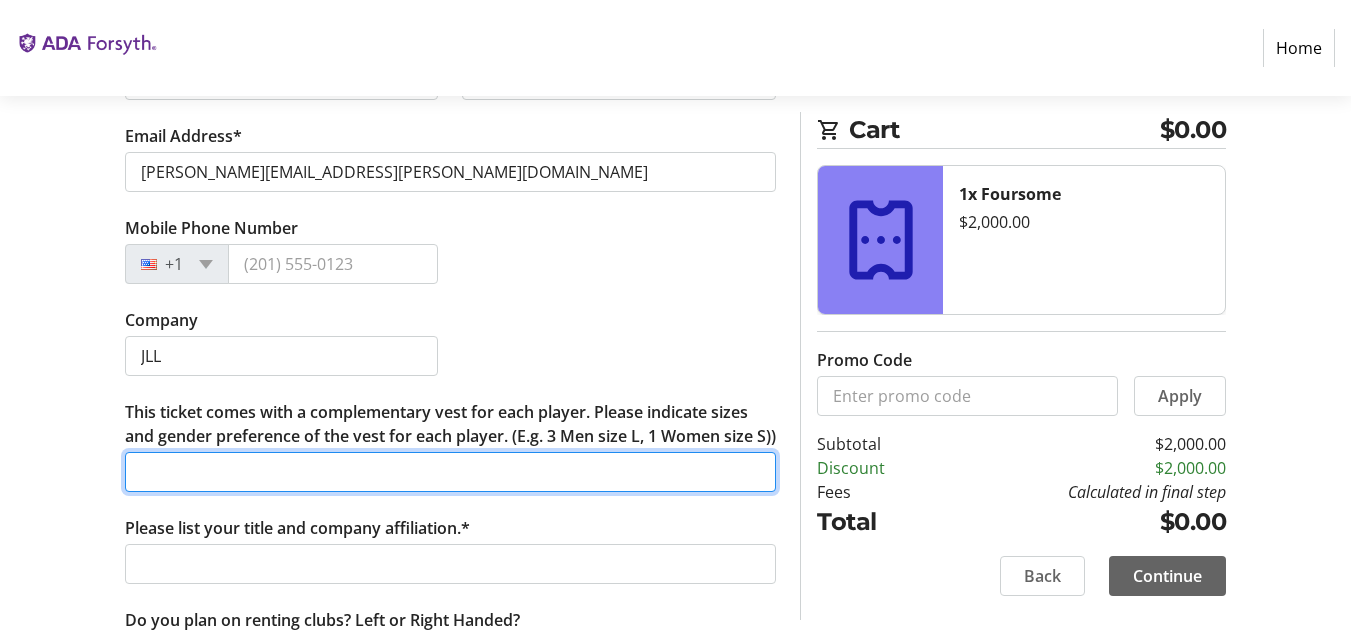 click on "This ticket comes with a complementary vest for each player. Please indicate sizes and gender preference of the vest for each player. (E.g. 3 Men size L, 1 Women size S))" at bounding box center [451, 472] 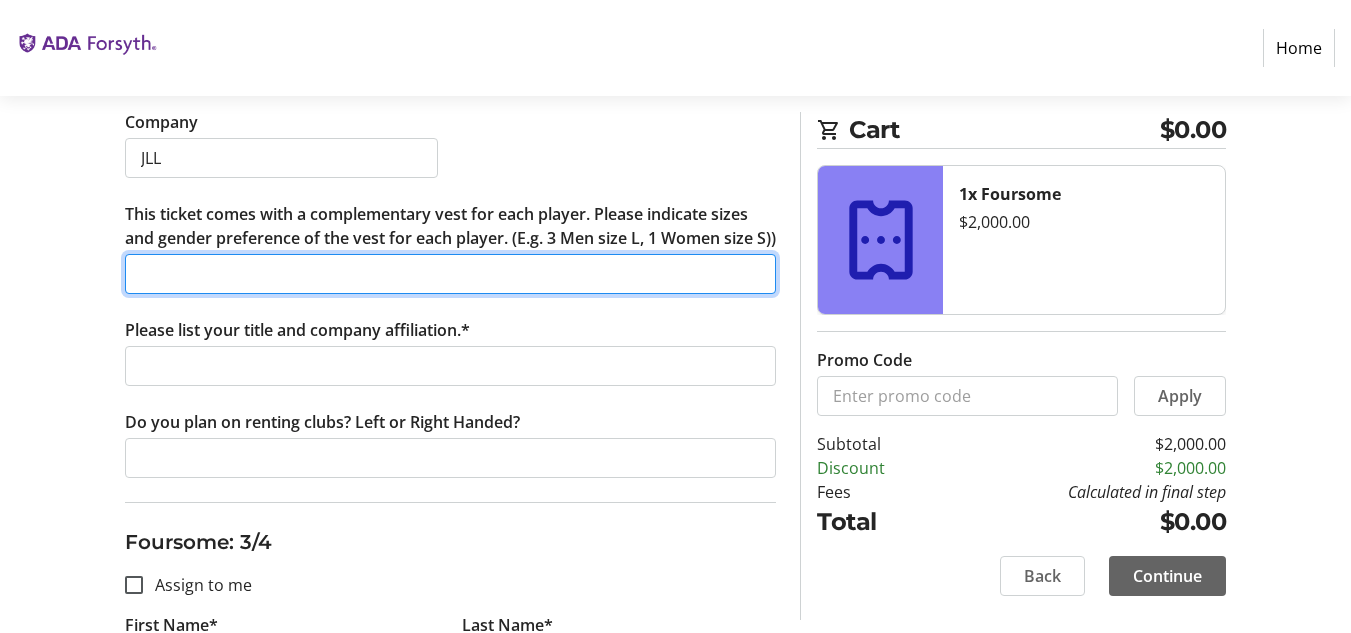 scroll, scrollTop: 1500, scrollLeft: 0, axis: vertical 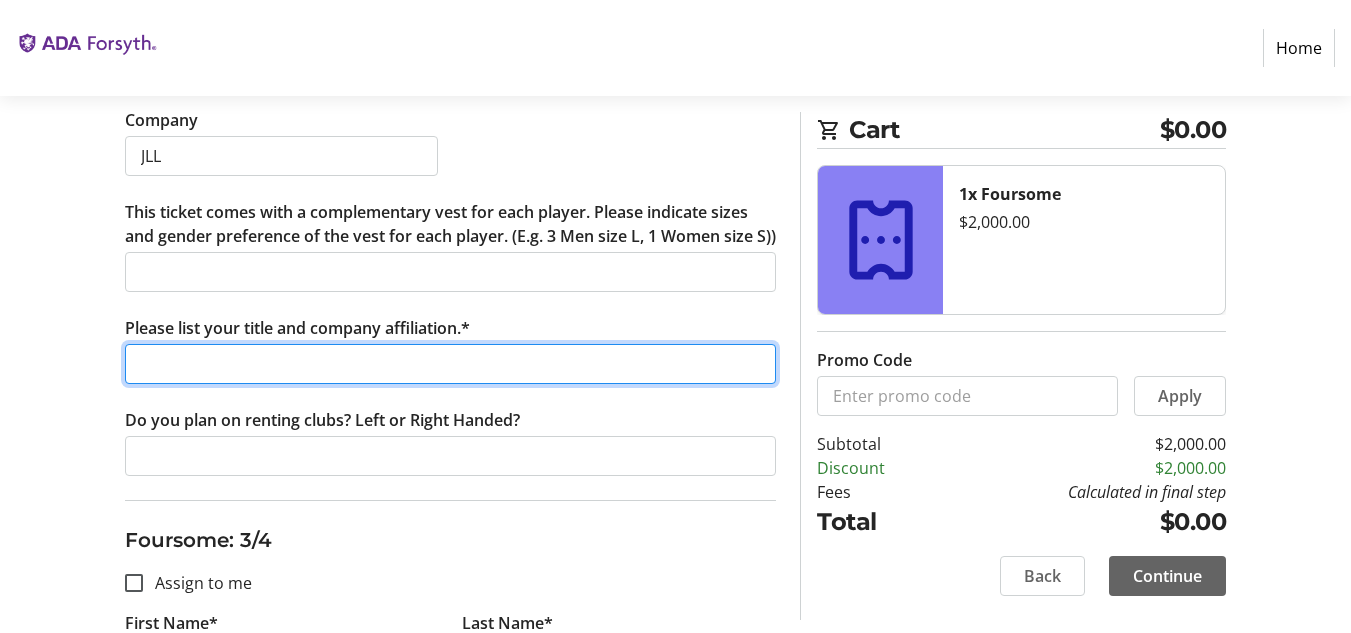 click on "Please list your title and company affiliation.*" at bounding box center [451, 364] 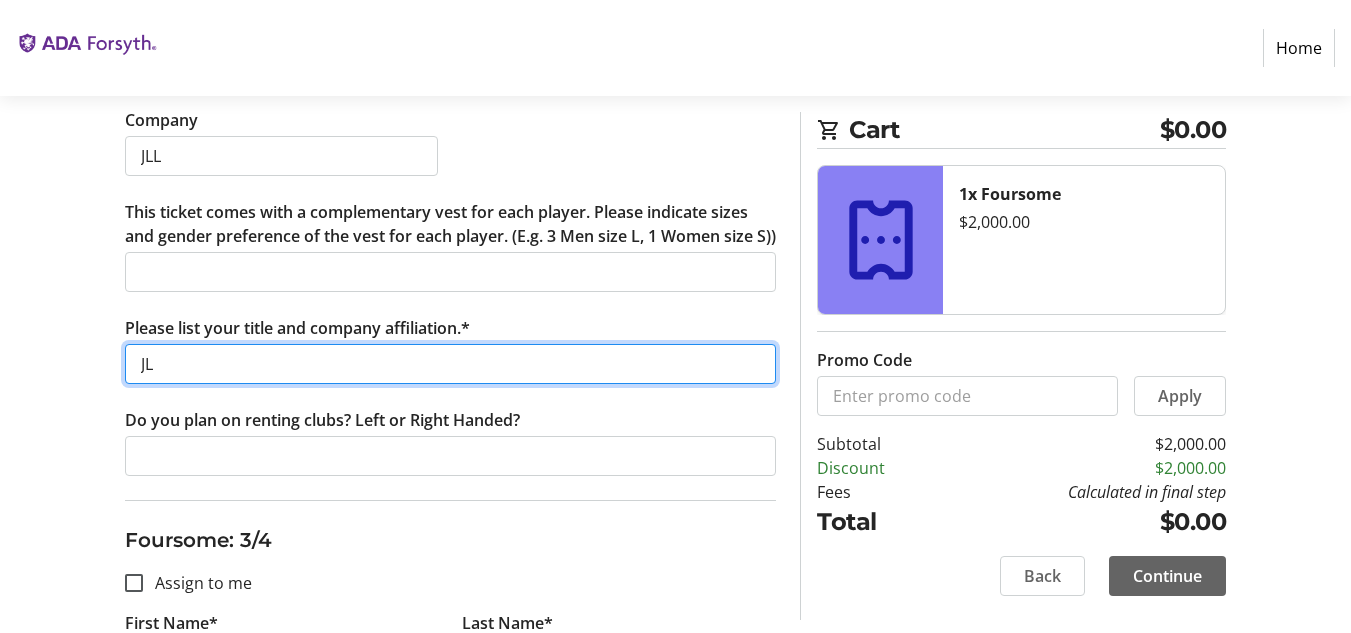 type on "J" 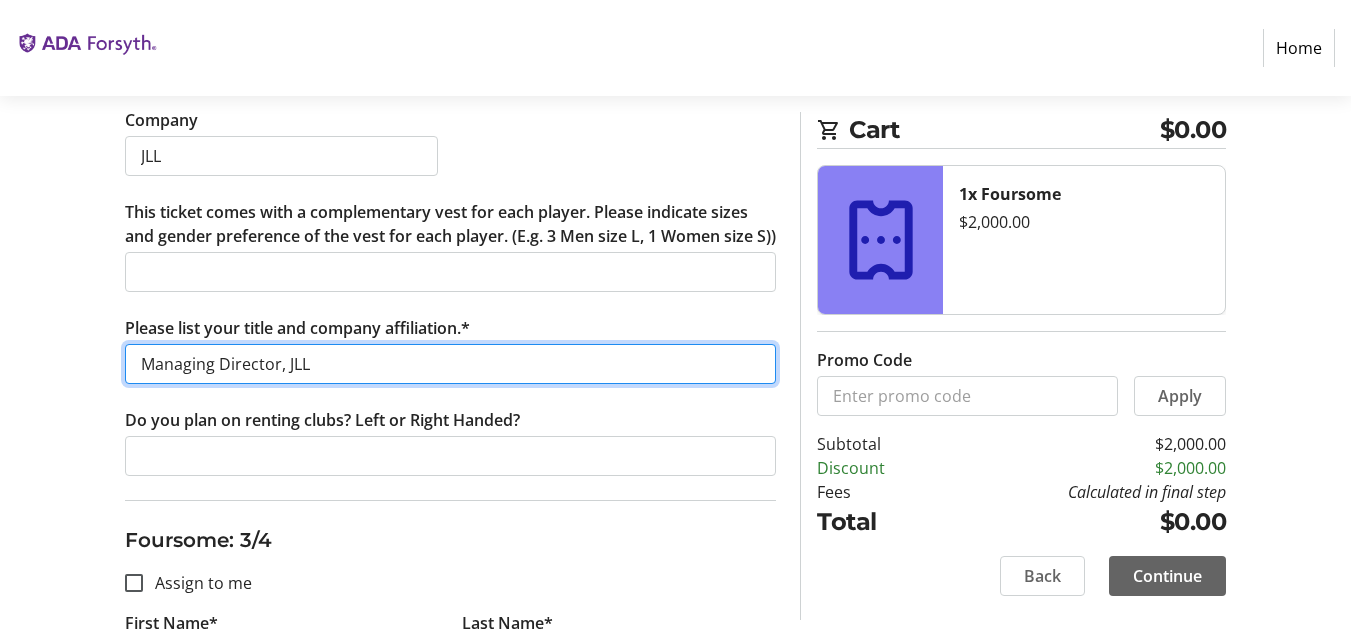 scroll, scrollTop: 1400, scrollLeft: 0, axis: vertical 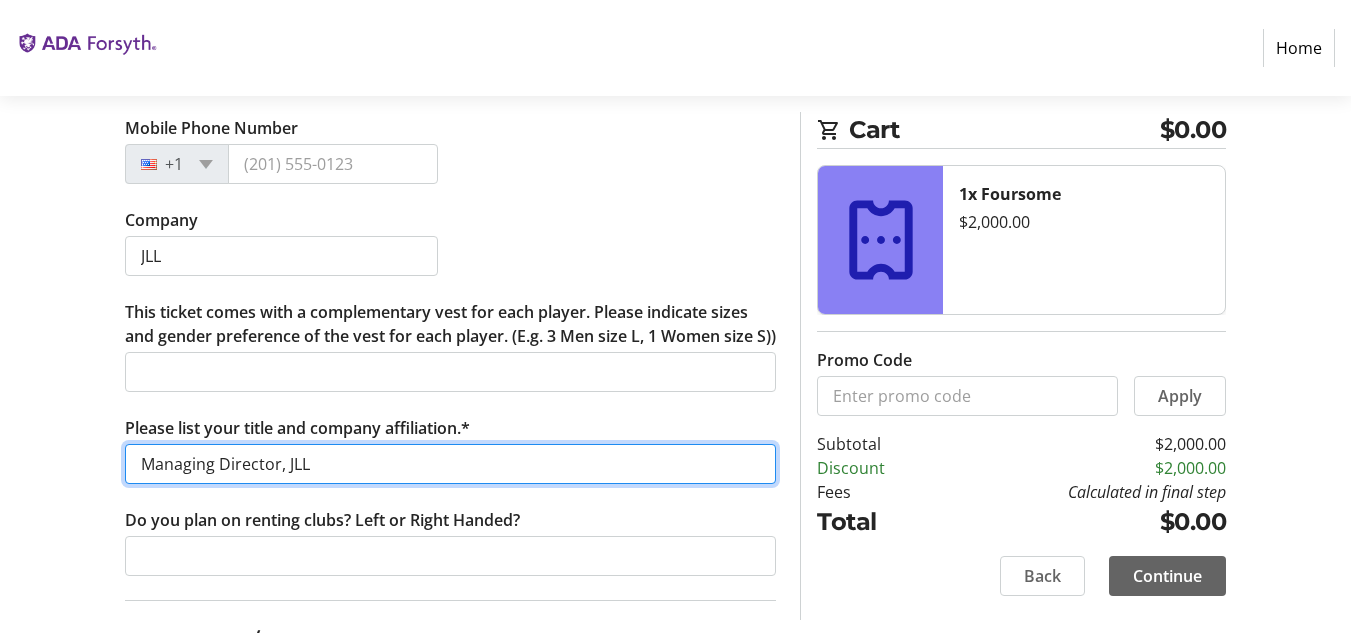 type on "Managing Director, JLL" 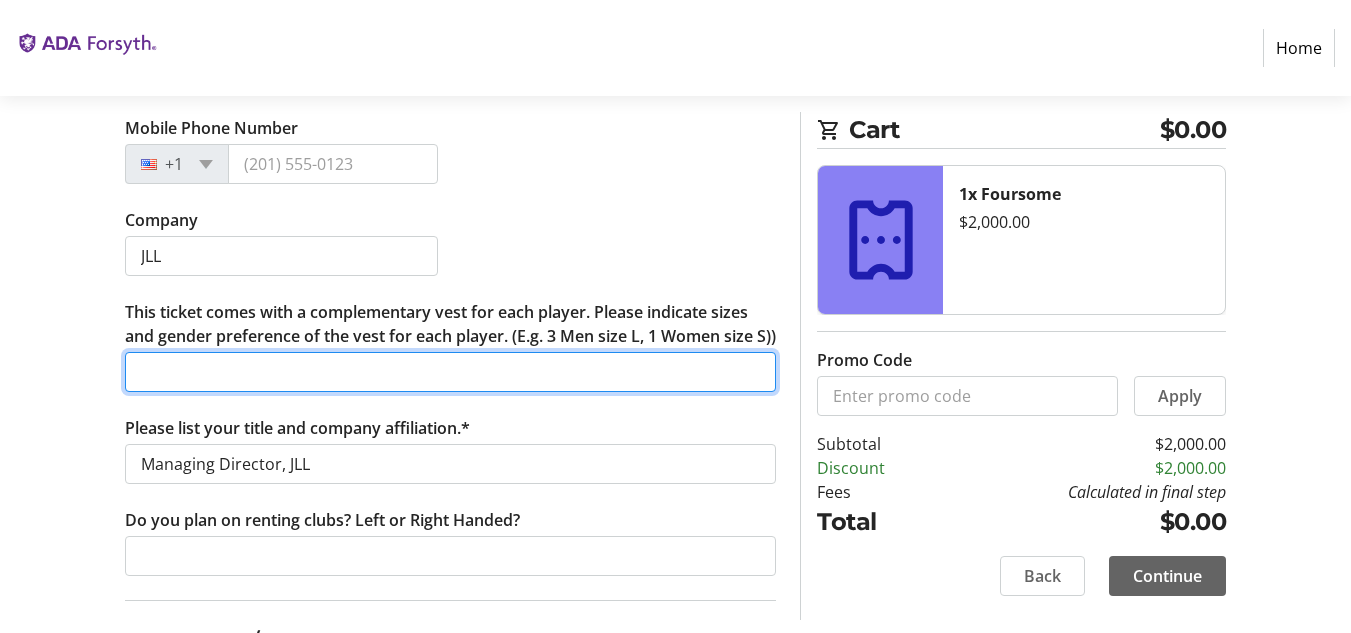 click on "This ticket comes with a complementary vest for each player. Please indicate sizes and gender preference of the vest for each player. (E.g. 3 Men size L, 1 Women size S))" at bounding box center [451, 372] 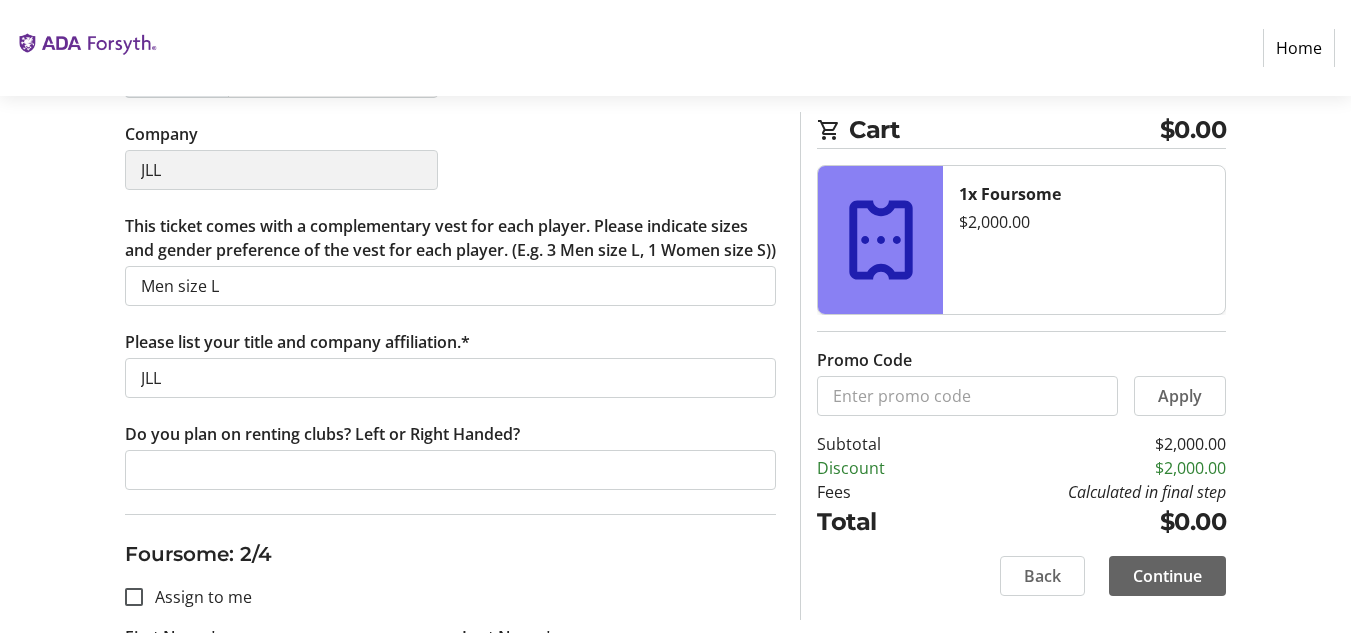 scroll, scrollTop: 700, scrollLeft: 0, axis: vertical 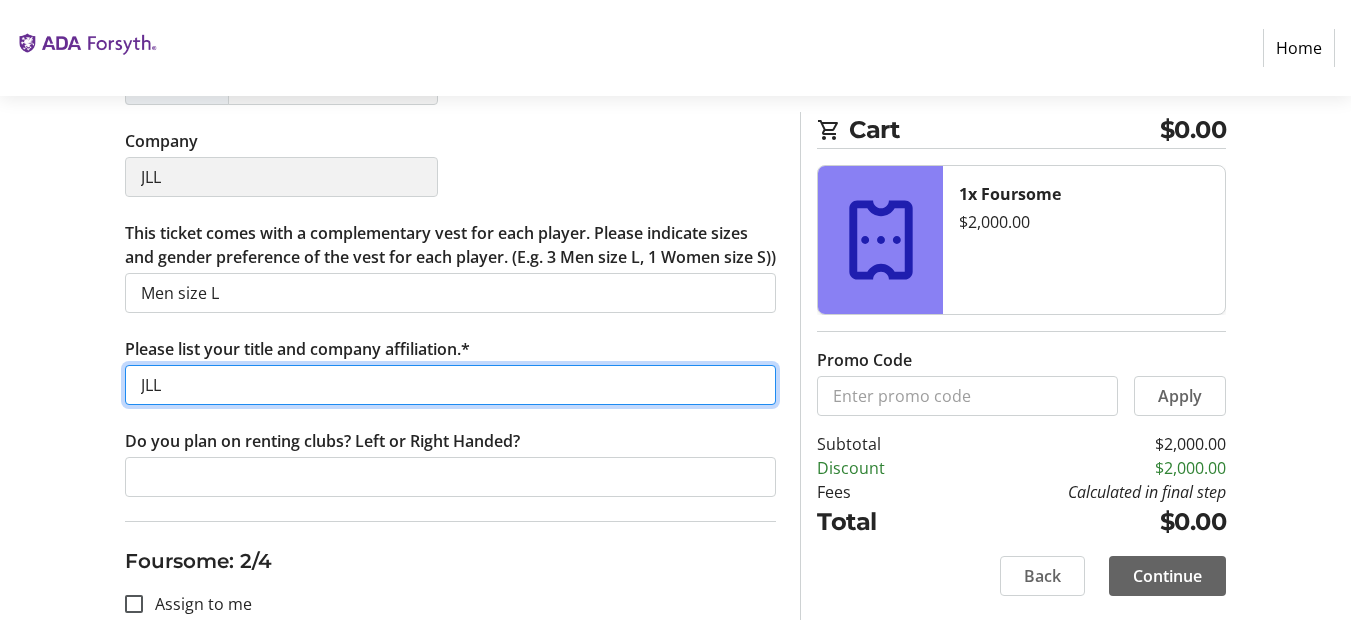 click on "JLL" at bounding box center (451, 385) 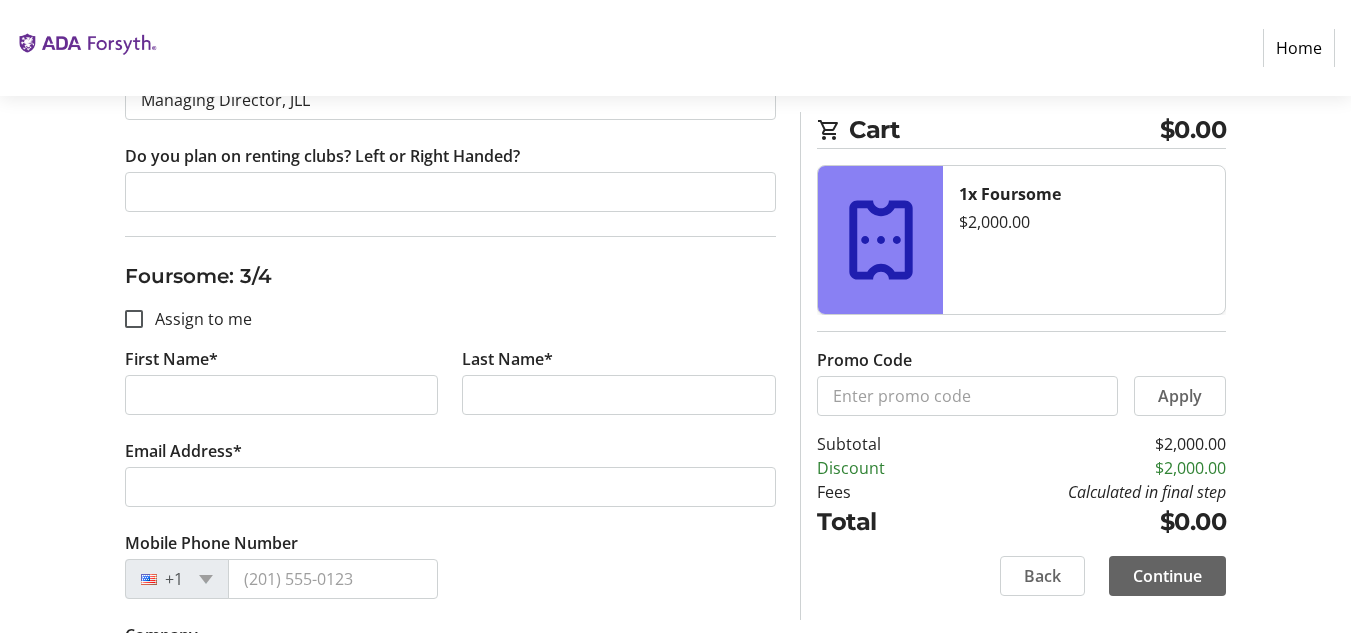scroll, scrollTop: 1800, scrollLeft: 0, axis: vertical 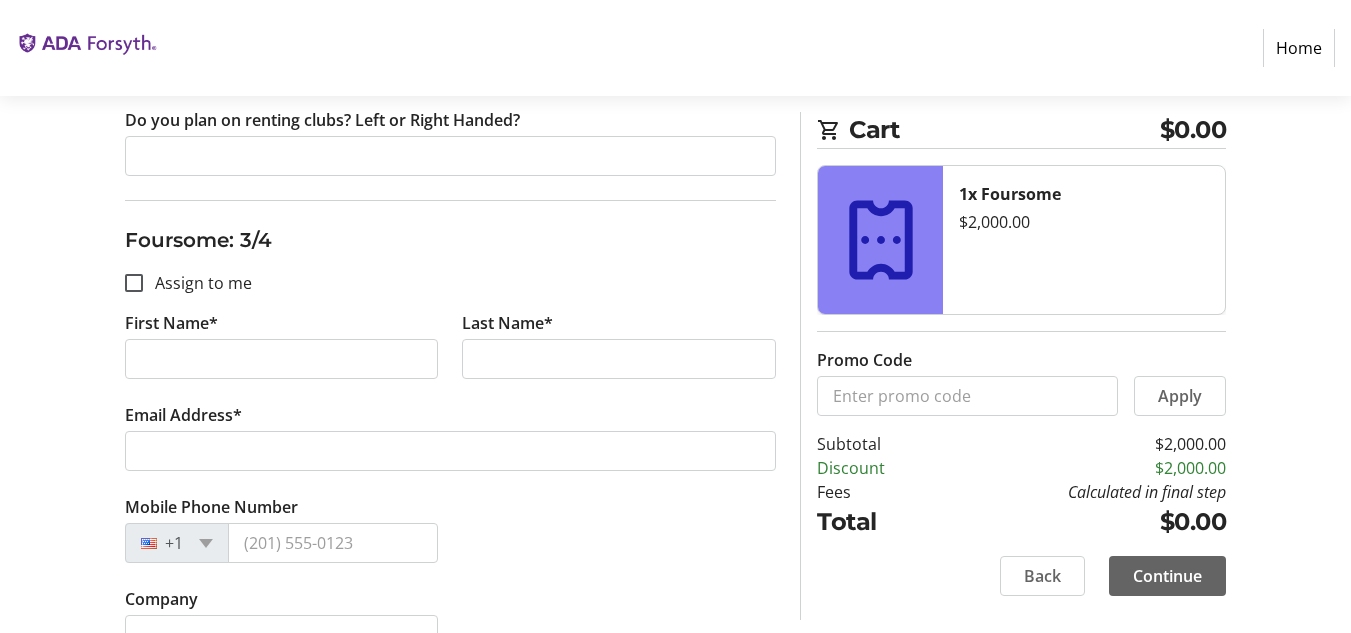 type on "Managing Director, JLL" 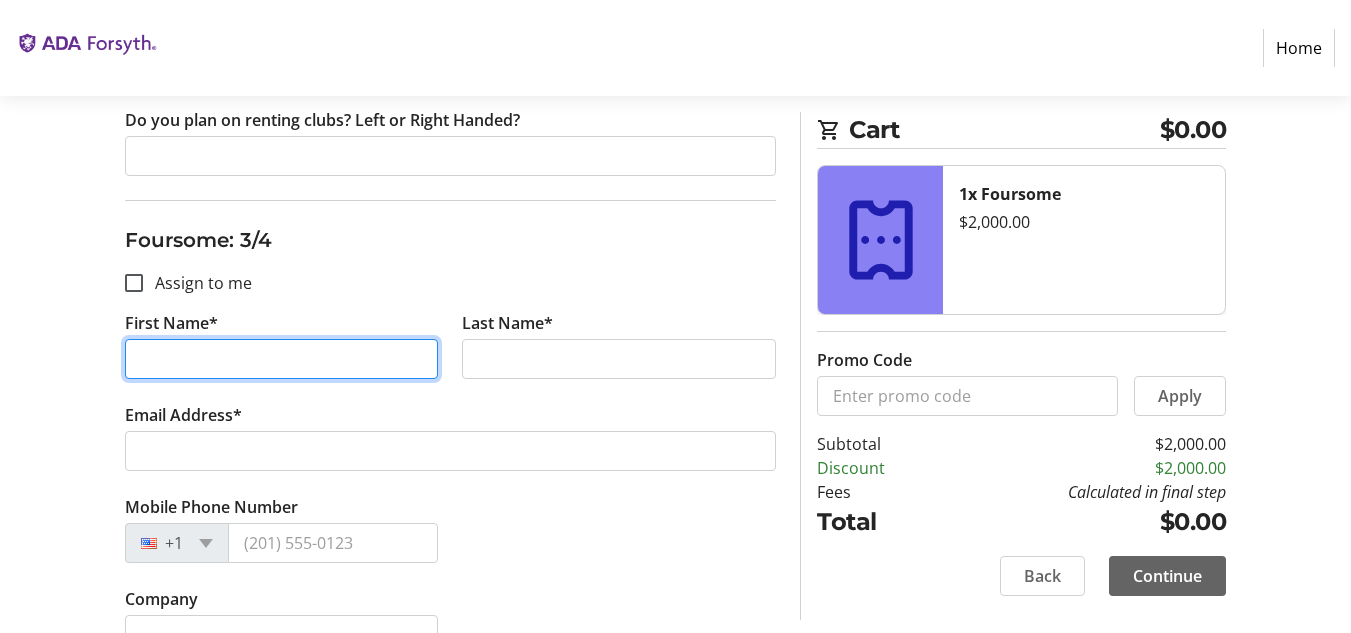click on "First Name*" at bounding box center (282, 359) 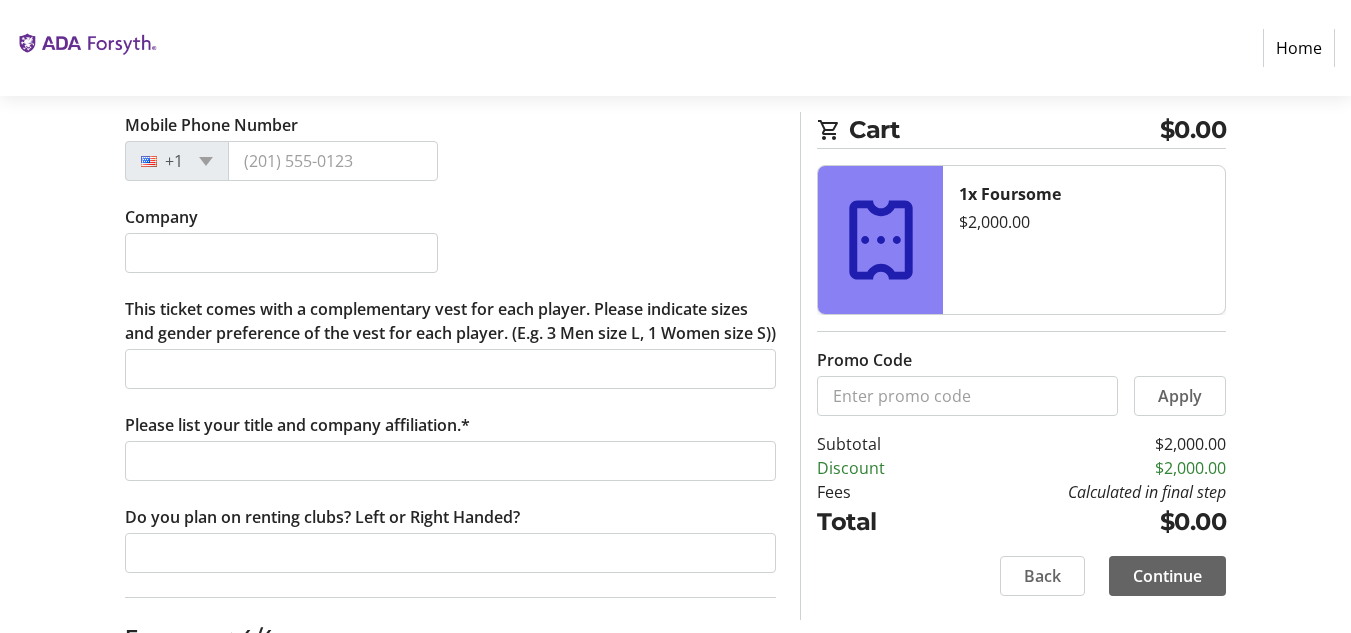 scroll, scrollTop: 2200, scrollLeft: 0, axis: vertical 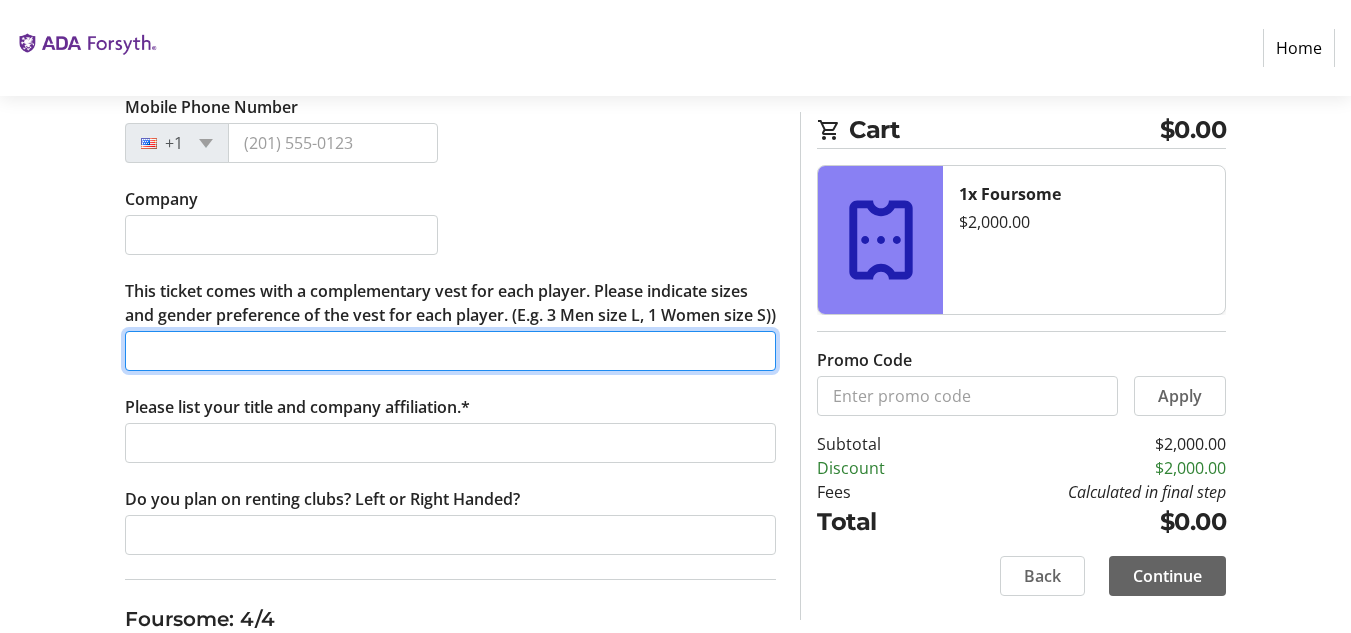 click on "This ticket comes with a complementary vest for each player. Please indicate sizes and gender preference of the vest for each player. (E.g. 3 Men size L, 1 Women size S))" at bounding box center (451, 351) 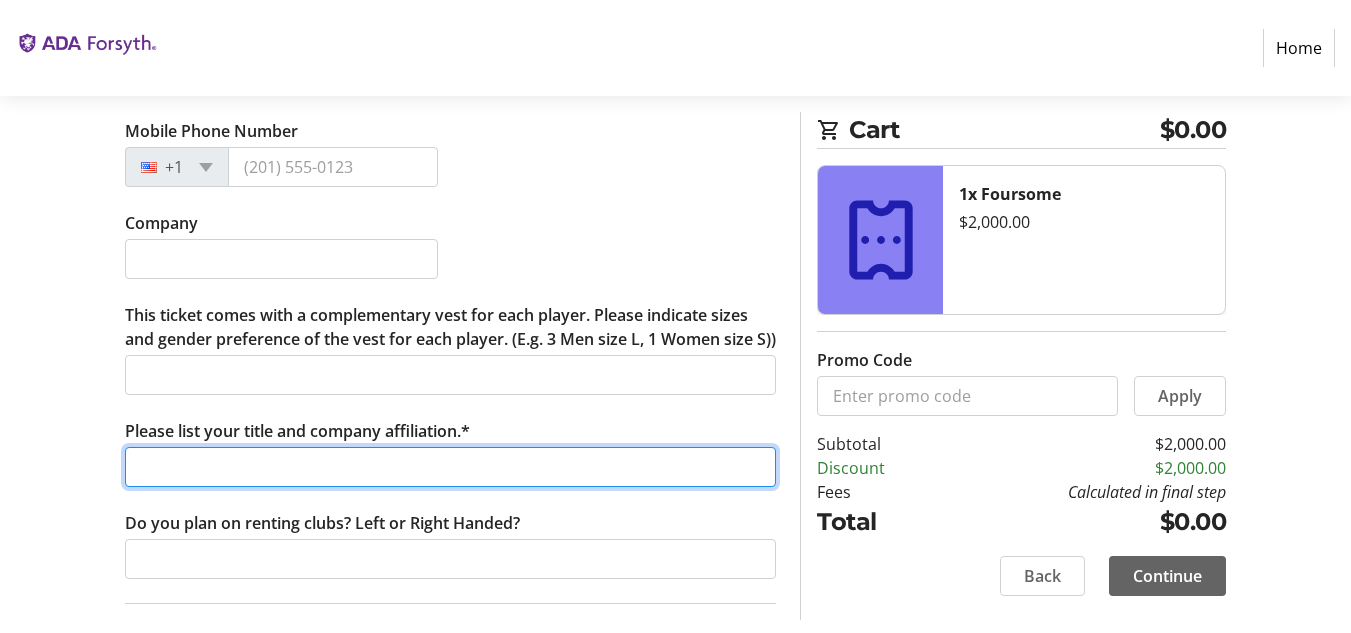 click on "Please list your title and company affiliation.*" at bounding box center (451, 467) 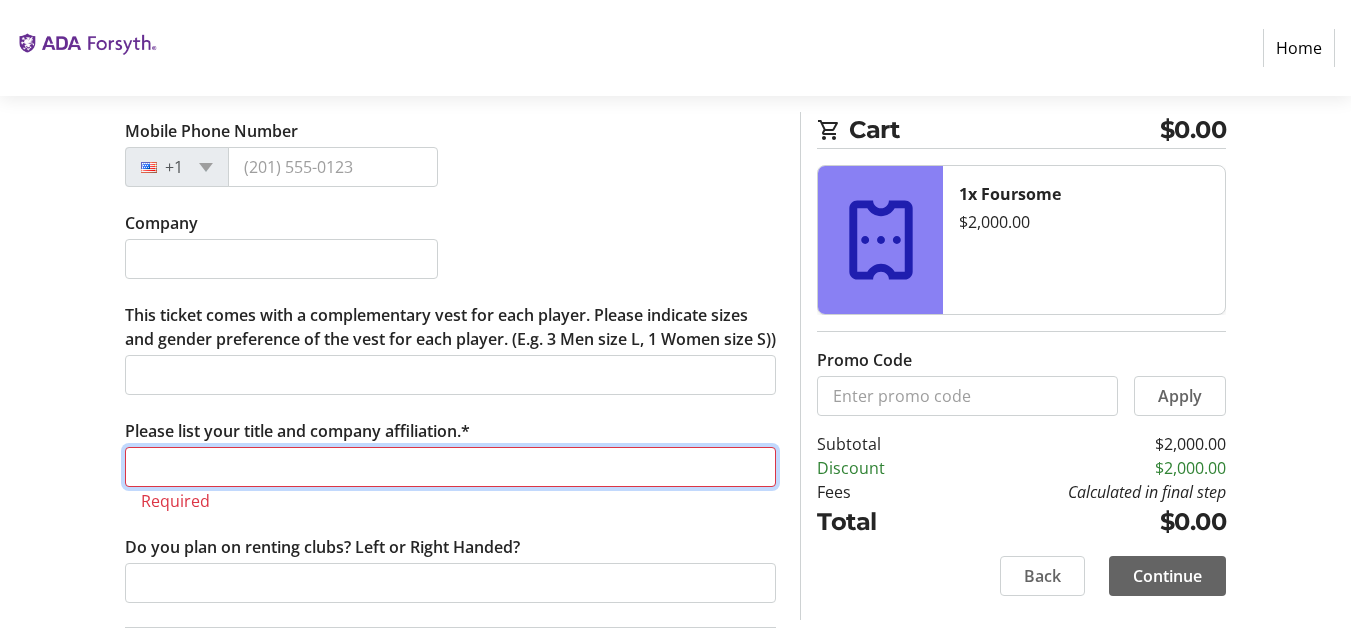 click on "Please list your title and company affiliation.*" at bounding box center (451, 467) 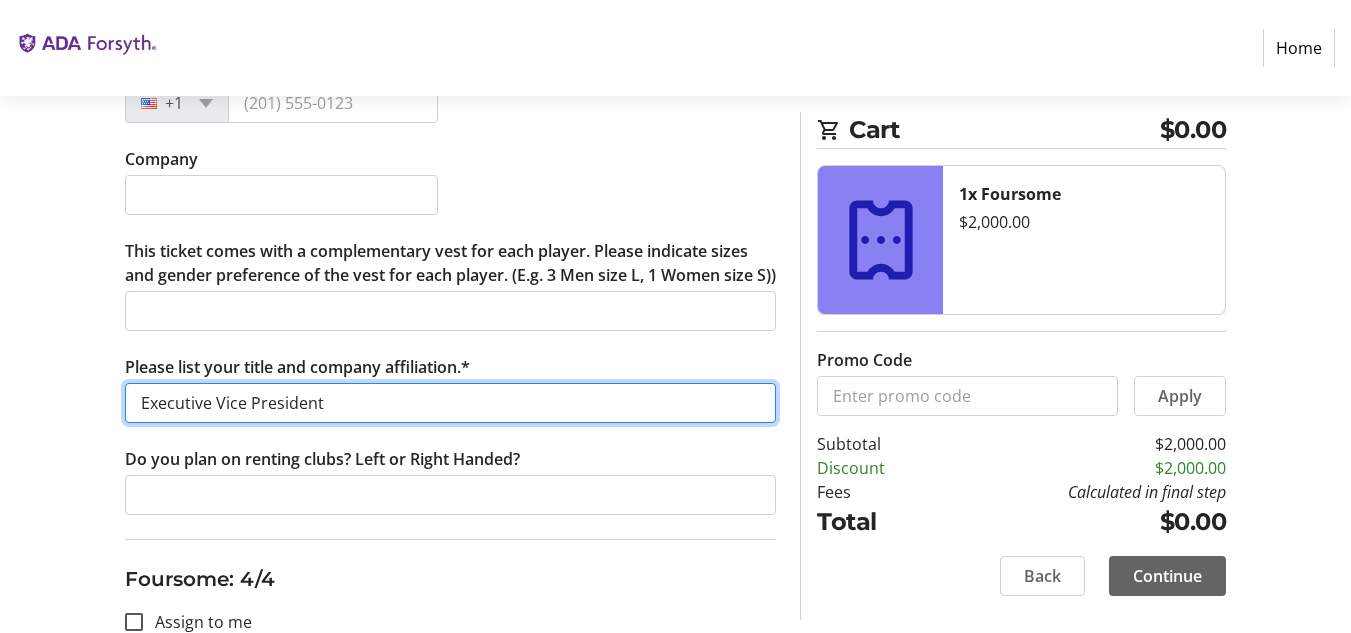 scroll, scrollTop: 2300, scrollLeft: 0, axis: vertical 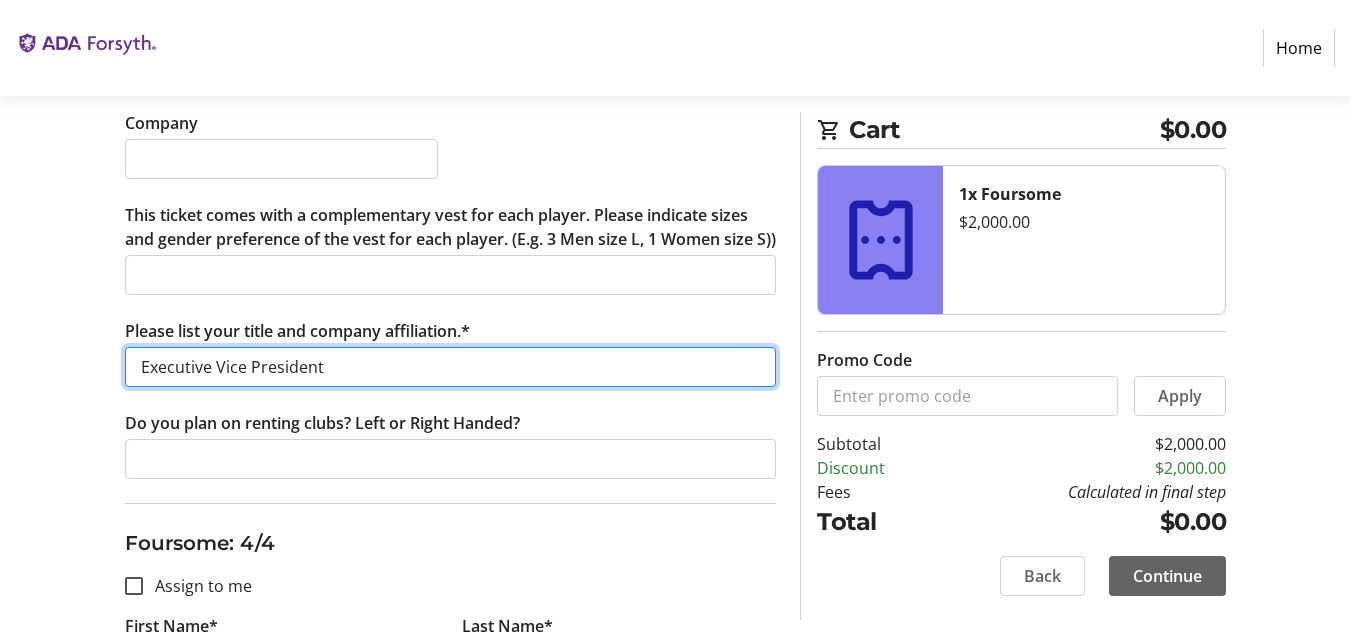 type on "Executive Vice President" 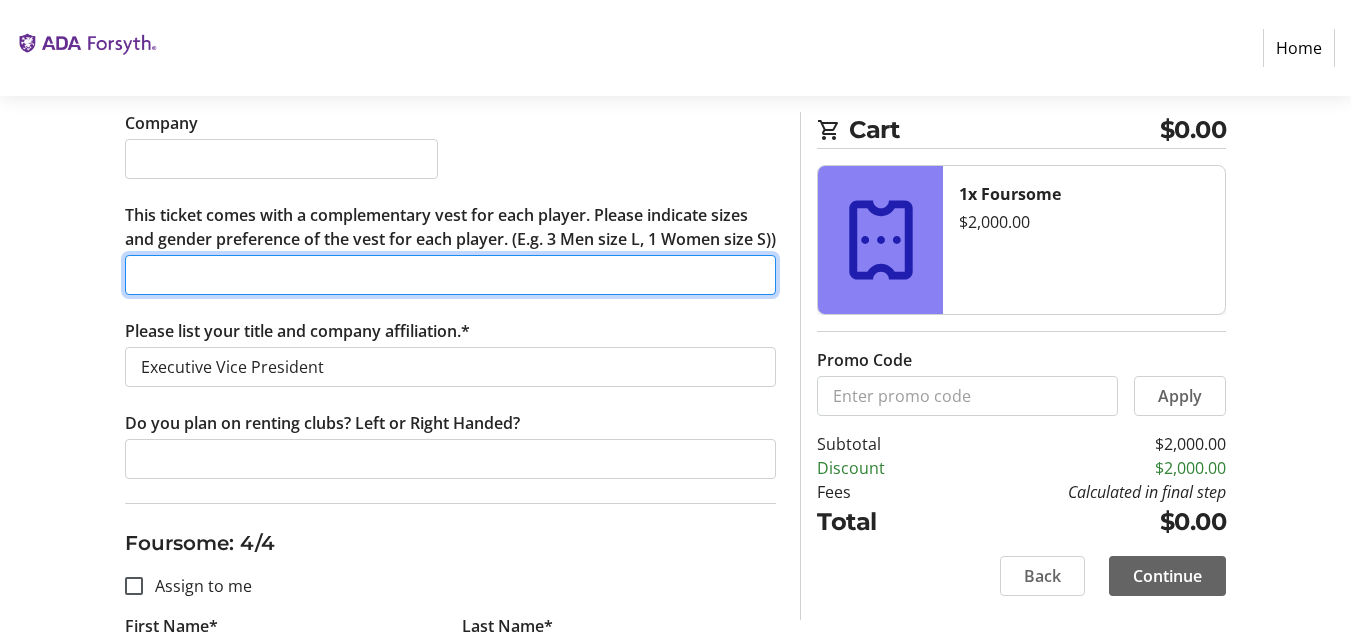 click on "This ticket comes with a complementary vest for each player. Please indicate sizes and gender preference of the vest for each player. (E.g. 3 Men size L, 1 Women size S))" at bounding box center (451, 275) 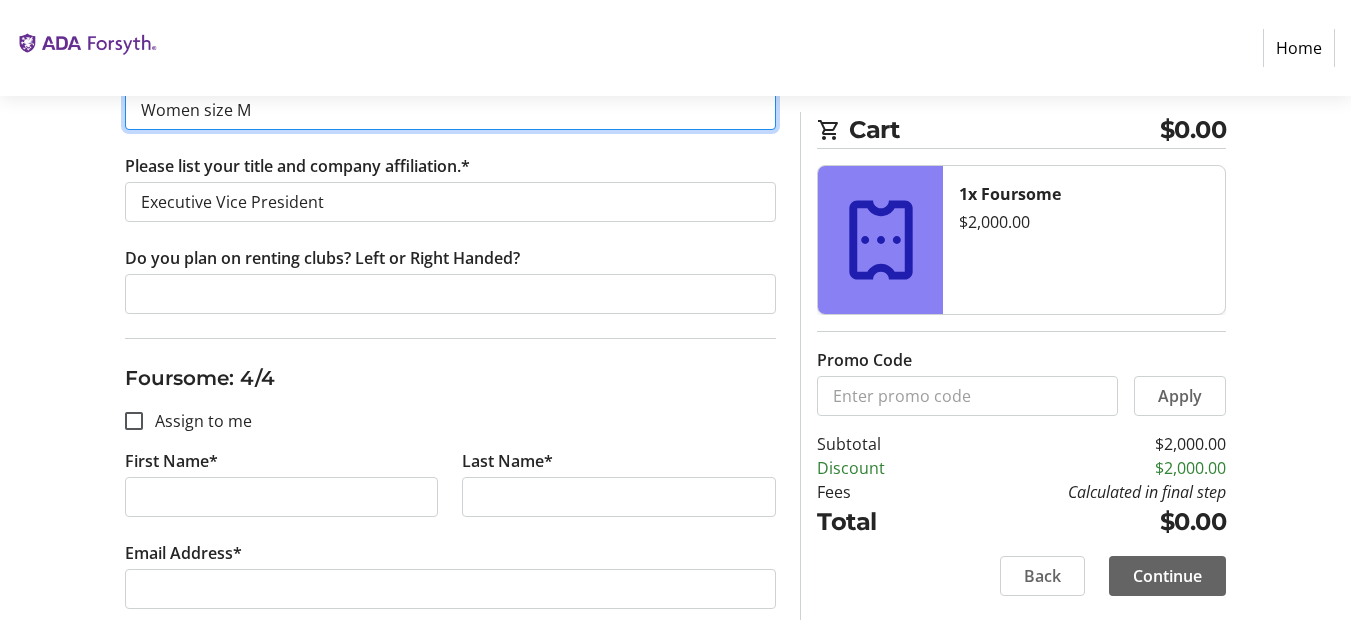 scroll, scrollTop: 2600, scrollLeft: 0, axis: vertical 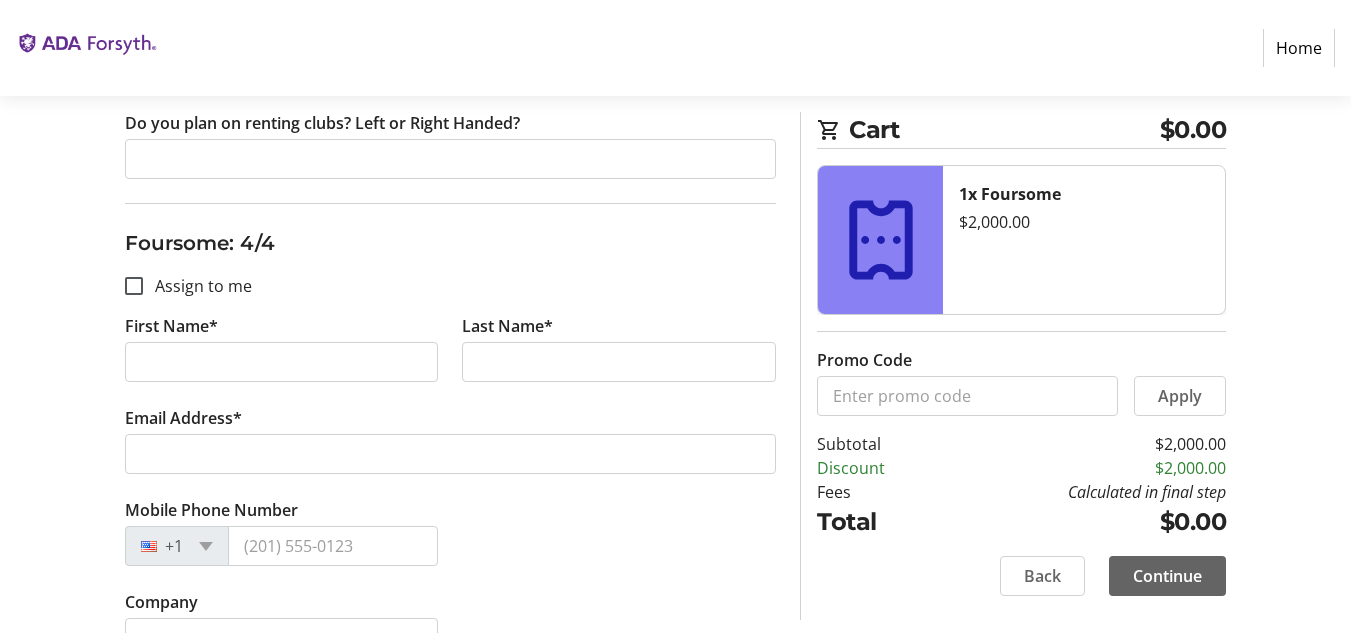 type on "Women size M" 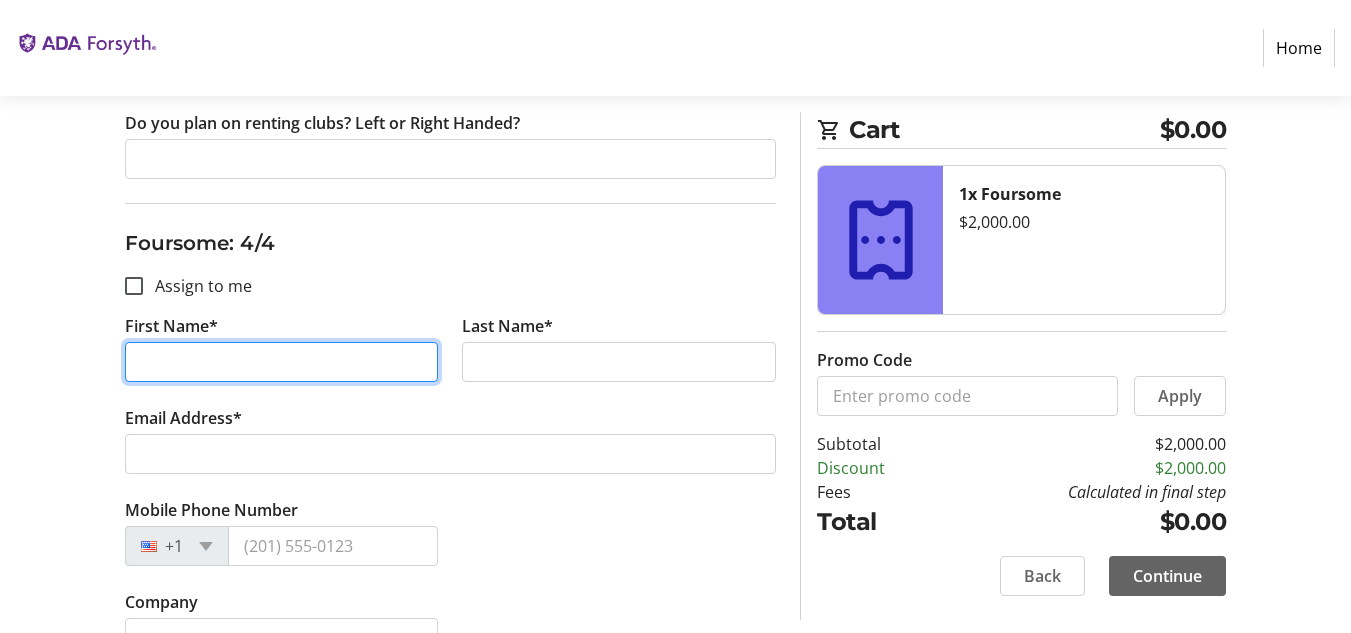 click on "First Name*" at bounding box center [282, 362] 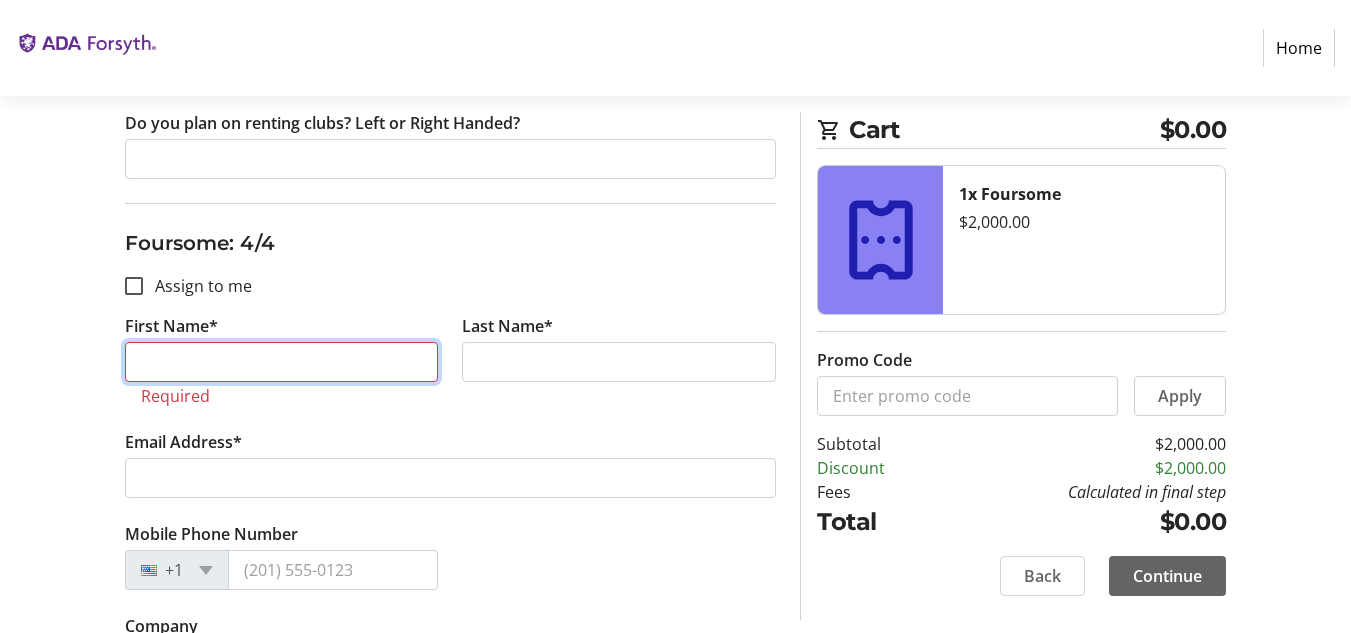 click on "First Name*" at bounding box center (282, 362) 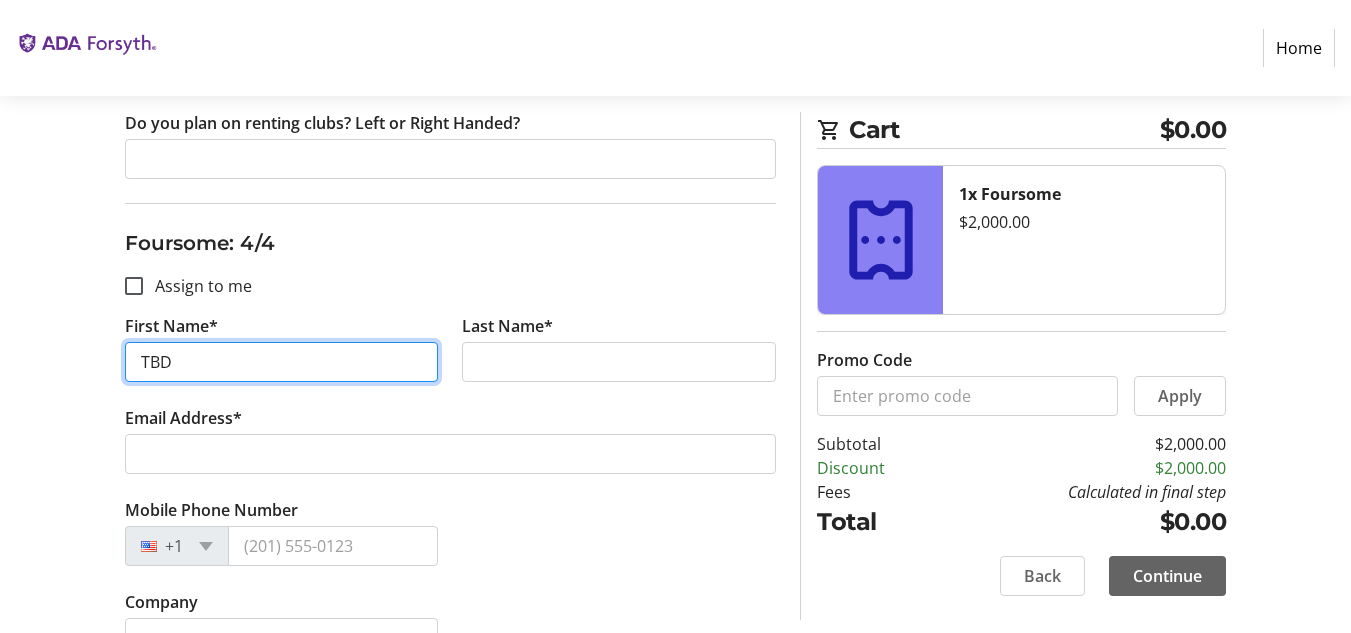 type on "TBD" 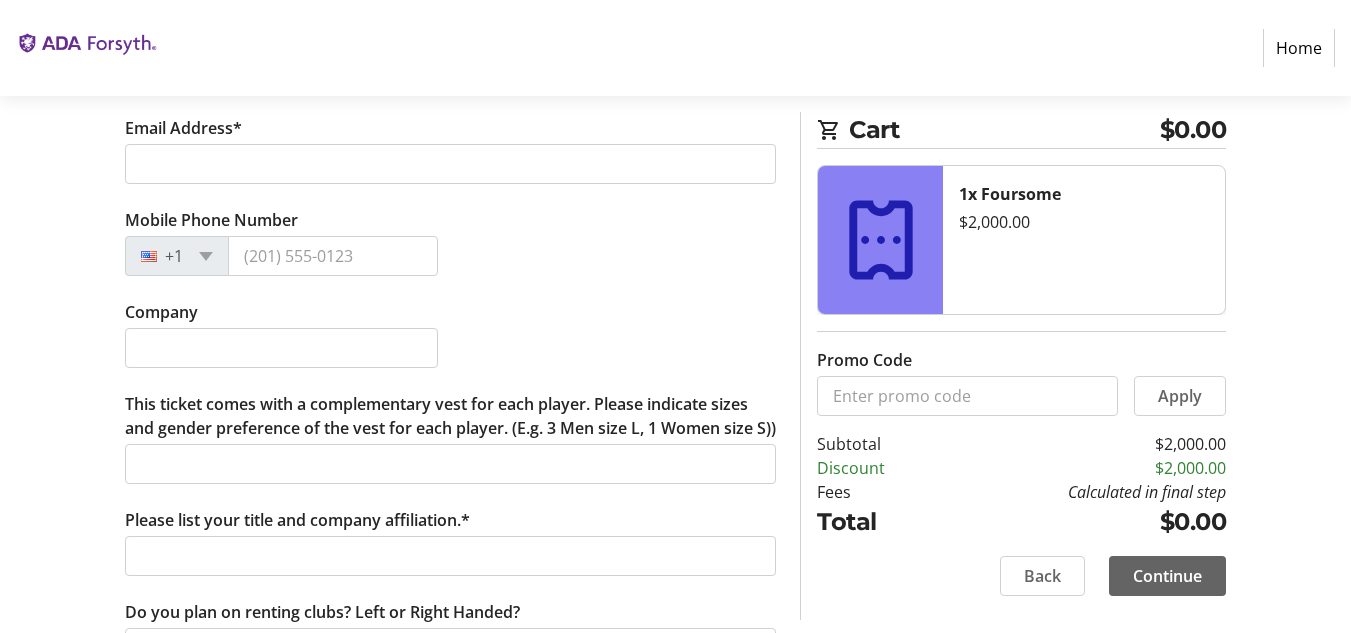 scroll, scrollTop: 2900, scrollLeft: 0, axis: vertical 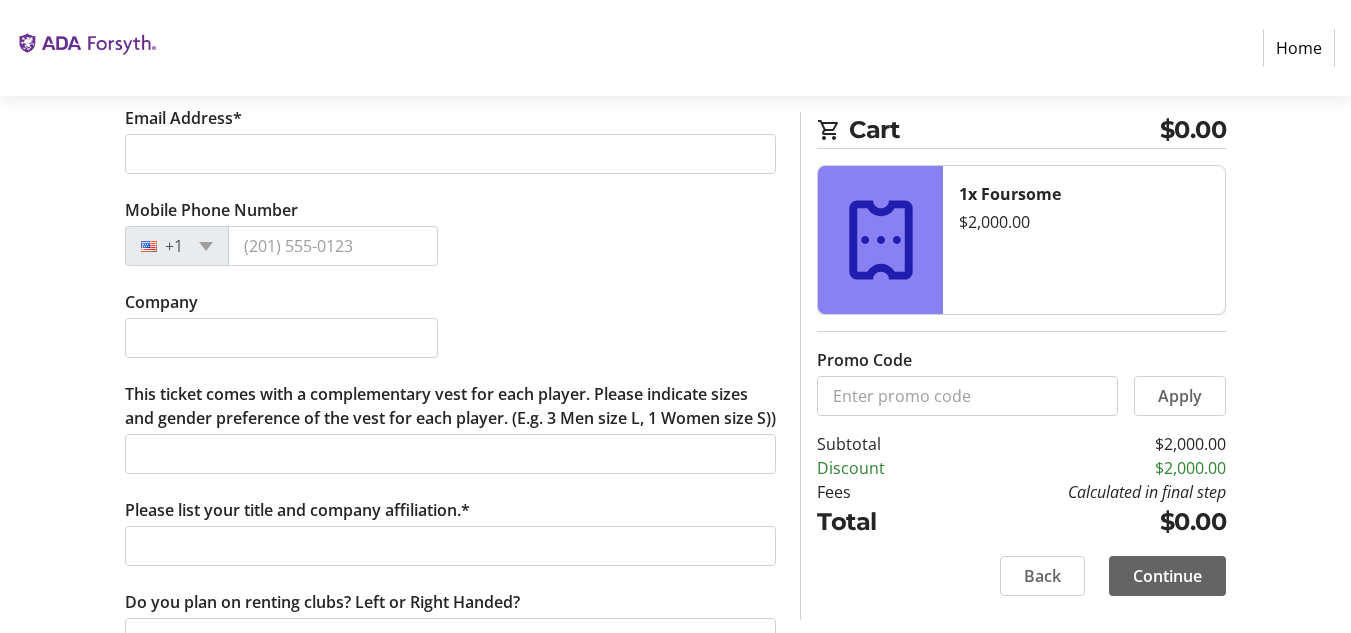 type on "TBD" 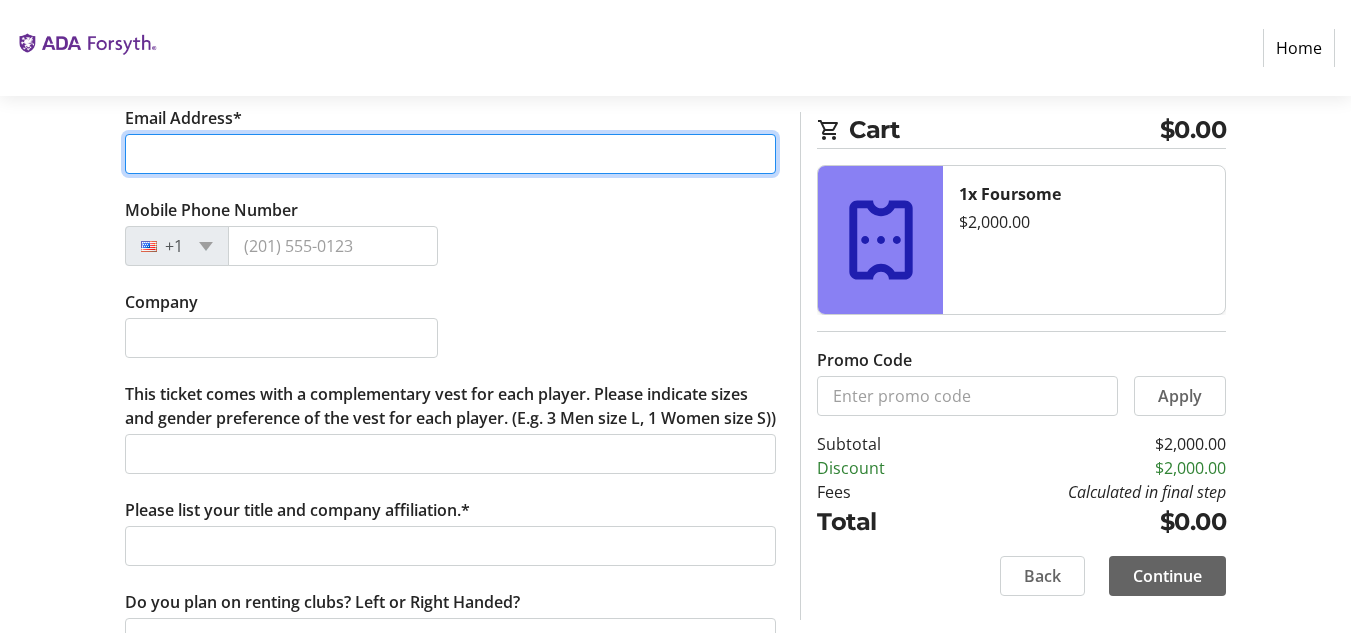 click on "Email Address*" at bounding box center (451, 154) 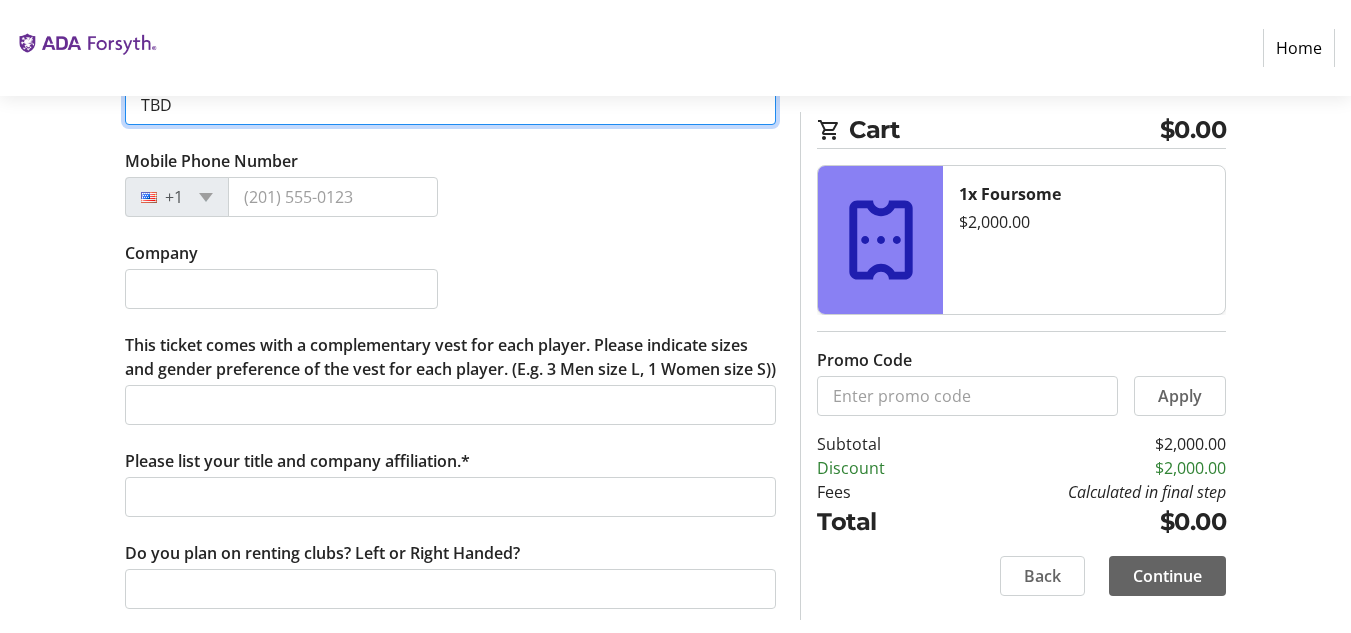 scroll, scrollTop: 3045, scrollLeft: 0, axis: vertical 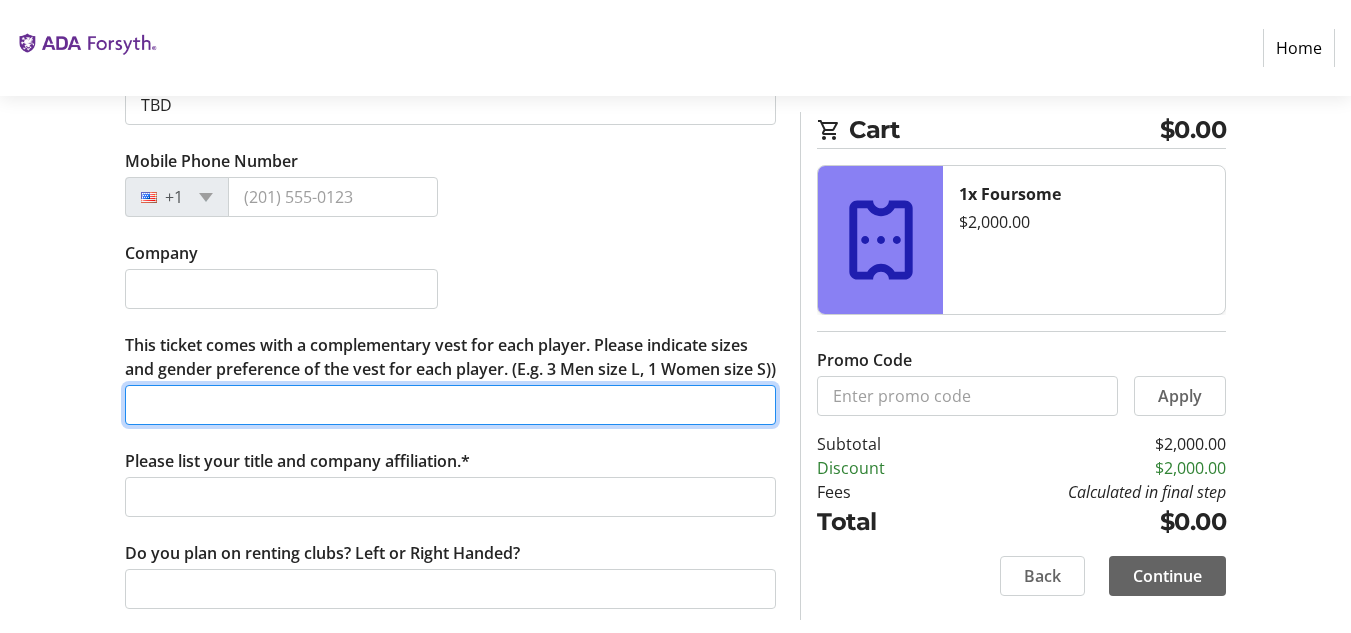 click on "This ticket comes with a complementary vest for each player. Please indicate sizes and gender preference of the vest for each player. (E.g. 3 Men size L, 1 Women size S))" 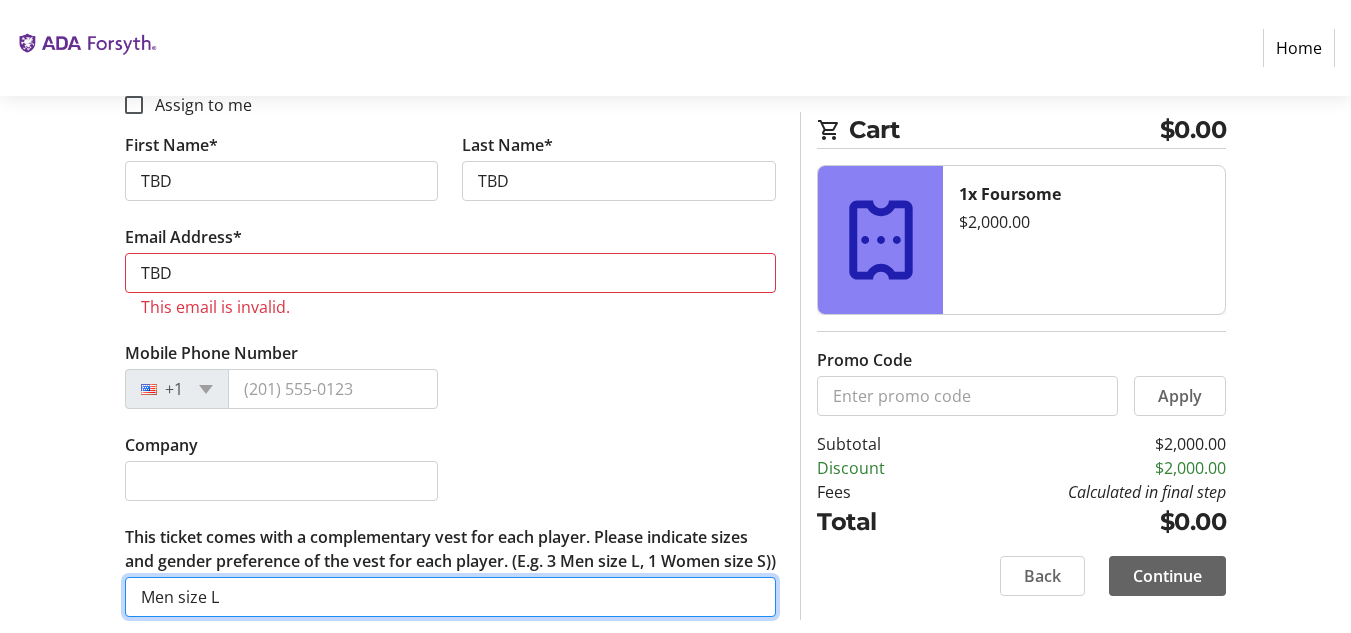 scroll, scrollTop: 2669, scrollLeft: 0, axis: vertical 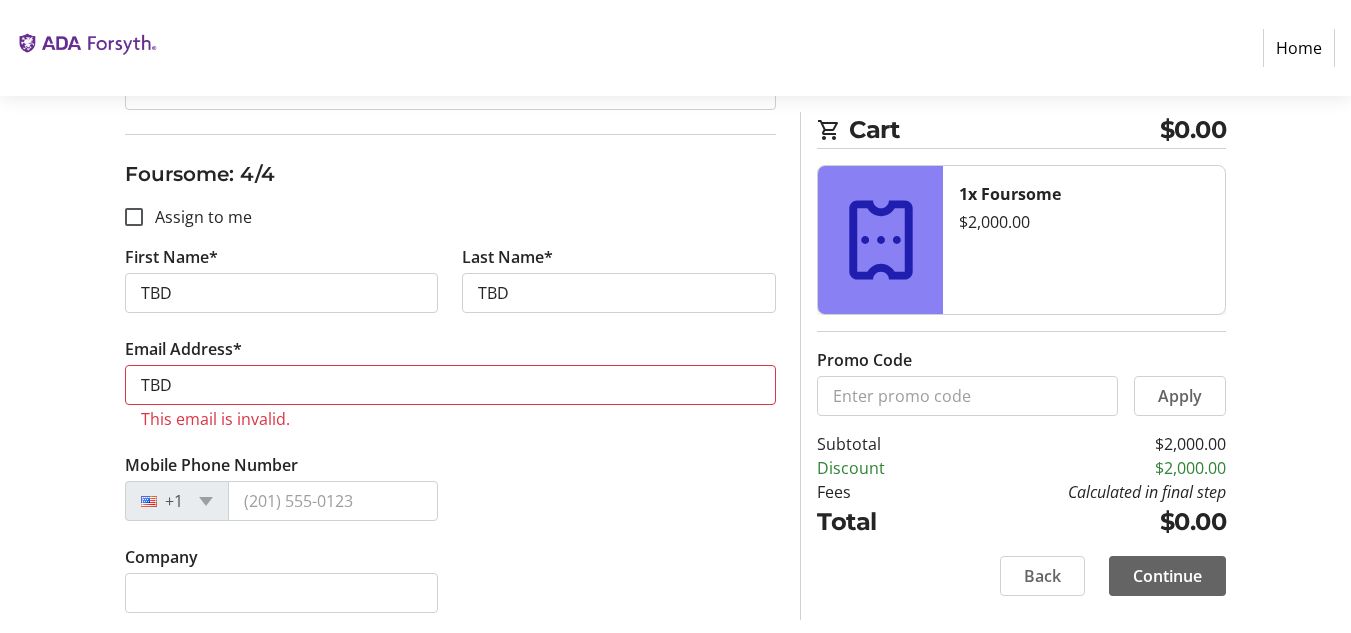 type on "Men size L" 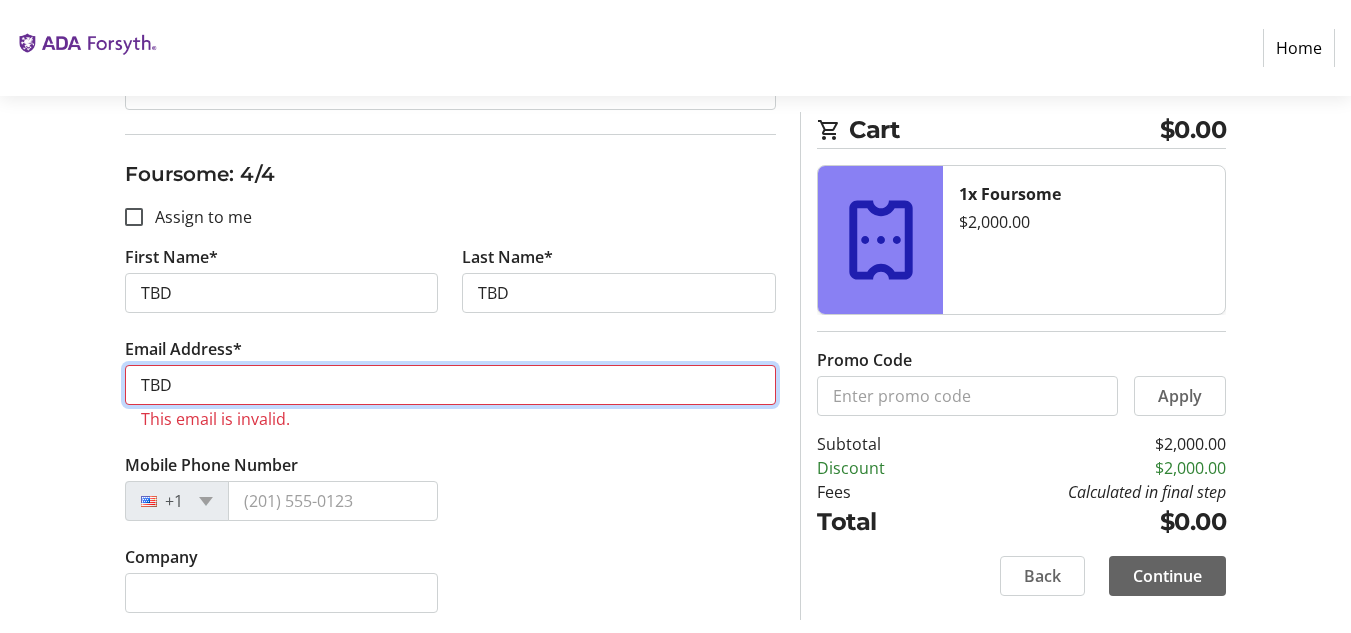 click on "TBD" at bounding box center [451, 385] 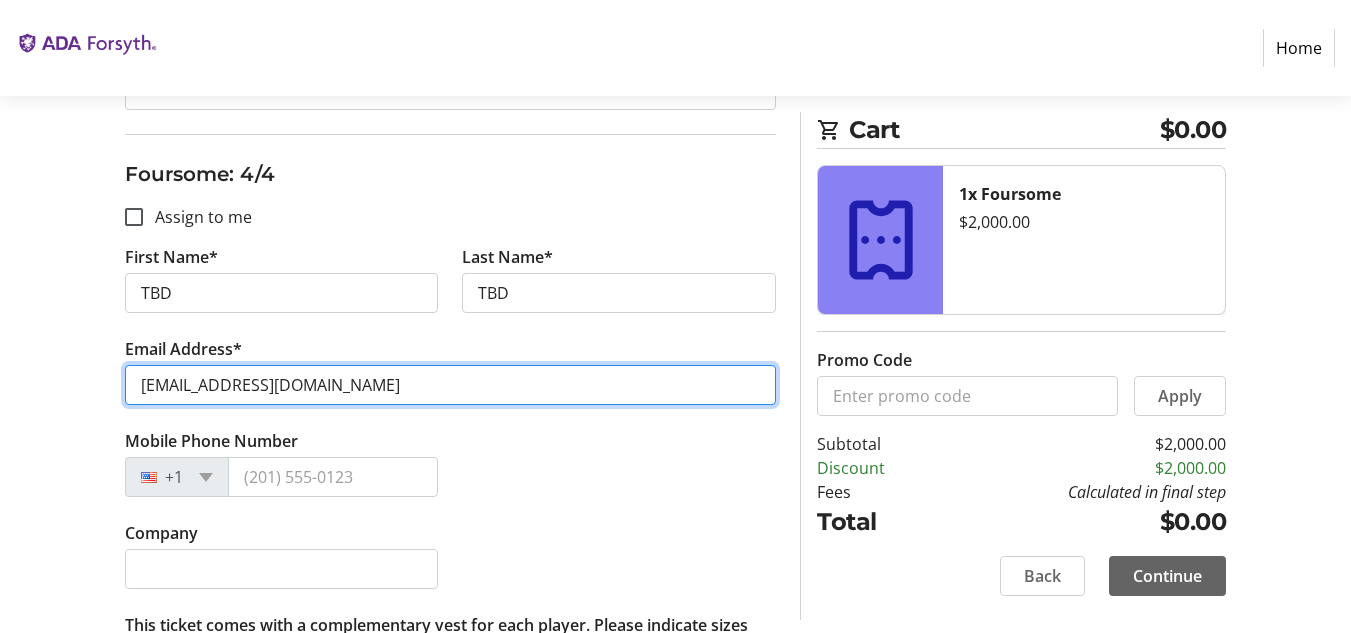 type on "[EMAIL_ADDRESS][DOMAIN_NAME]" 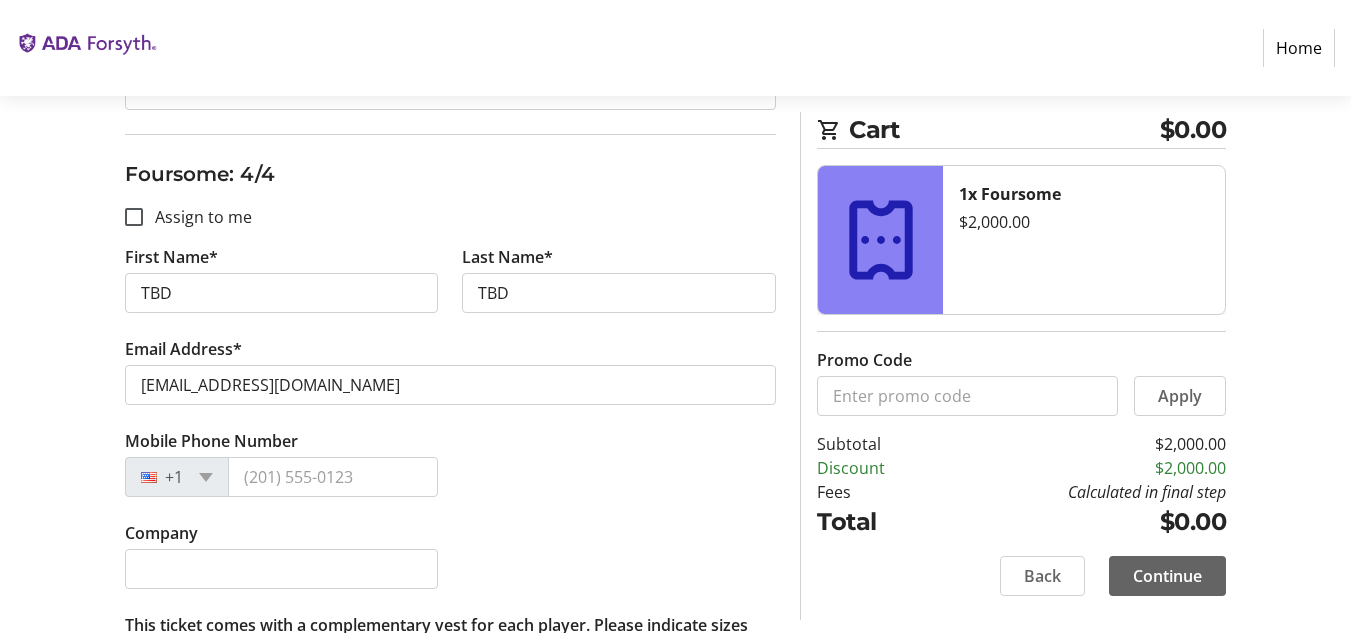 click on "Mobile Phone Number +1" 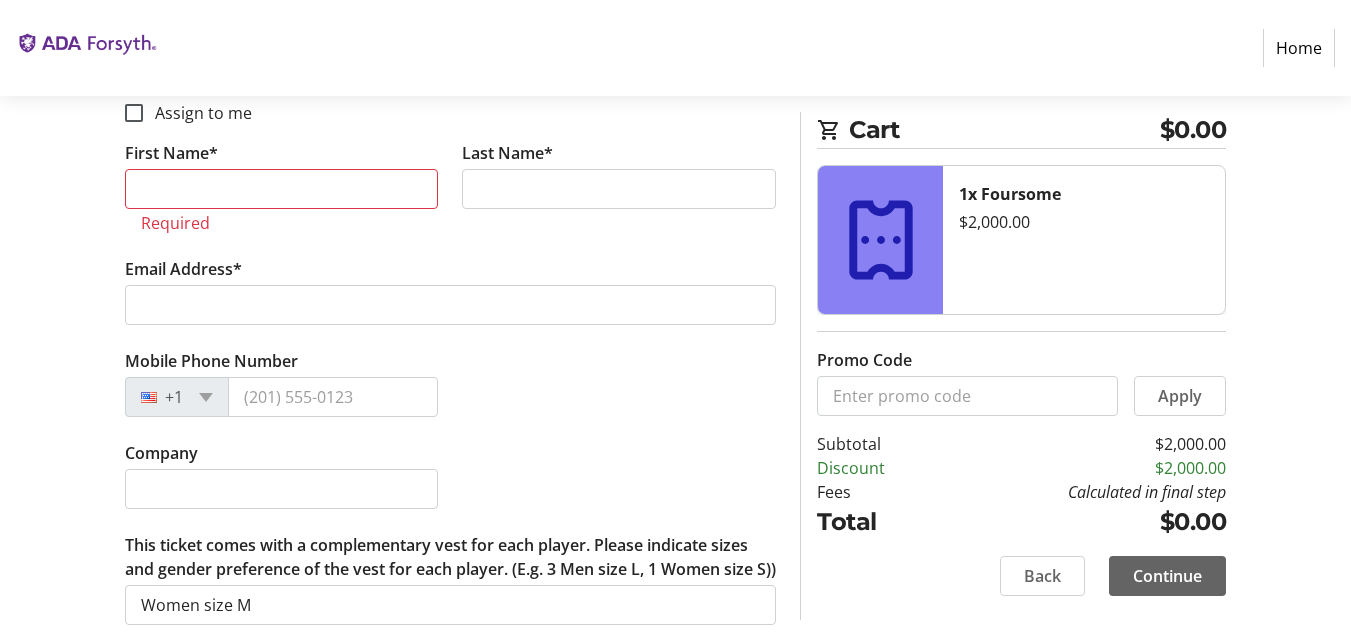 scroll, scrollTop: 1969, scrollLeft: 0, axis: vertical 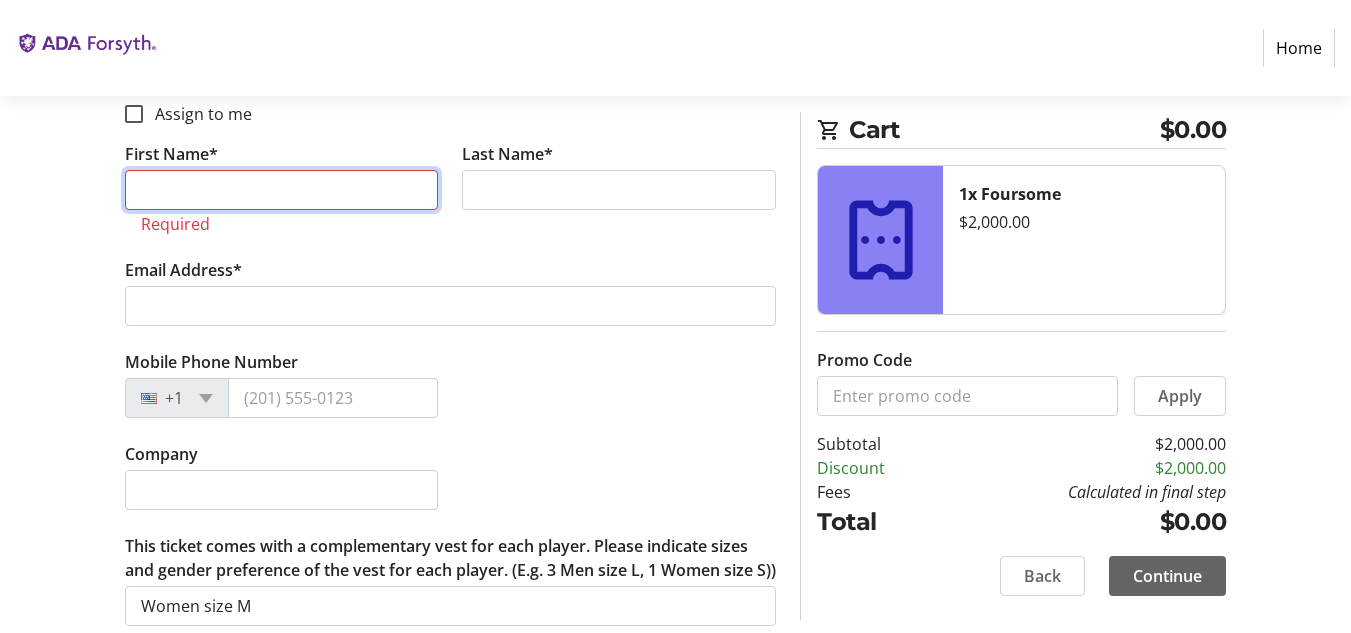 click on "First Name*" at bounding box center (282, 190) 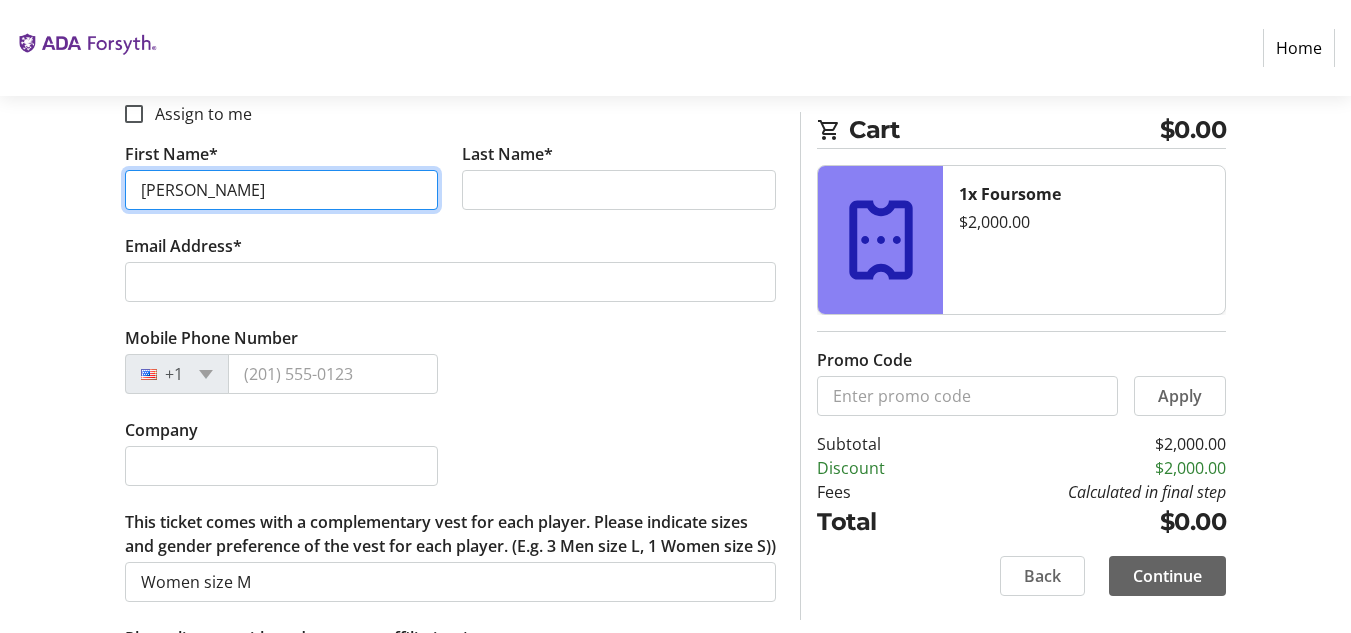 type on "[PERSON_NAME]" 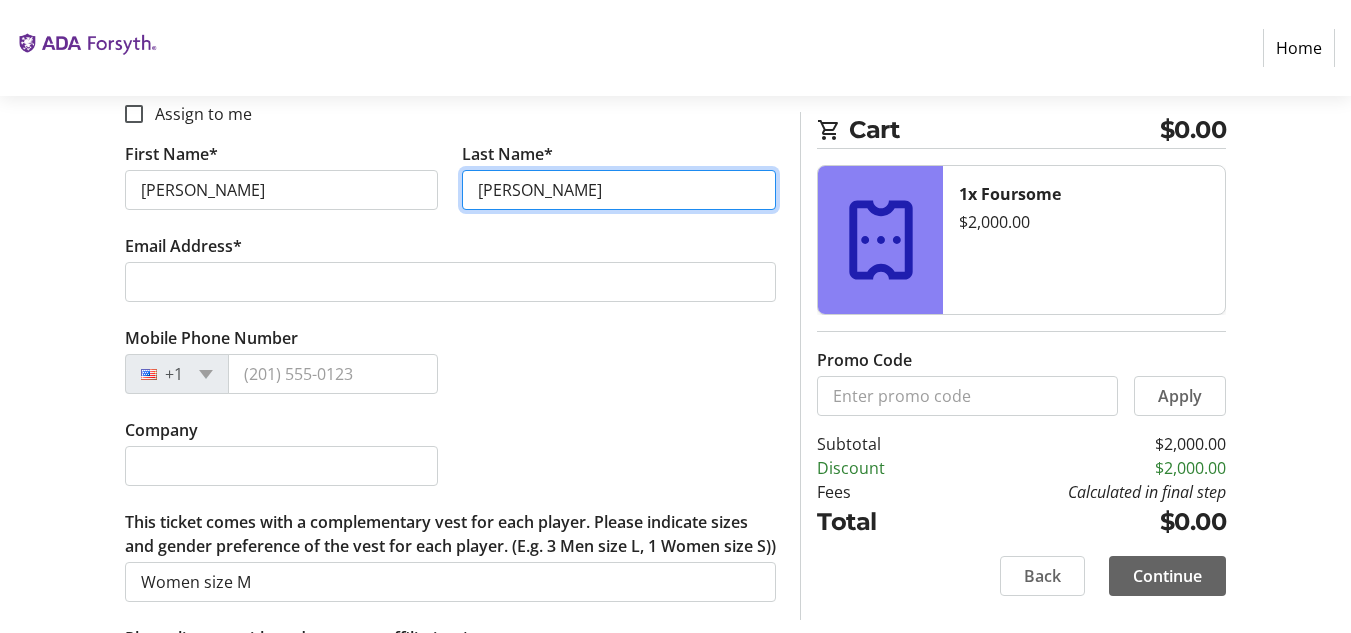 type on "[PERSON_NAME]" 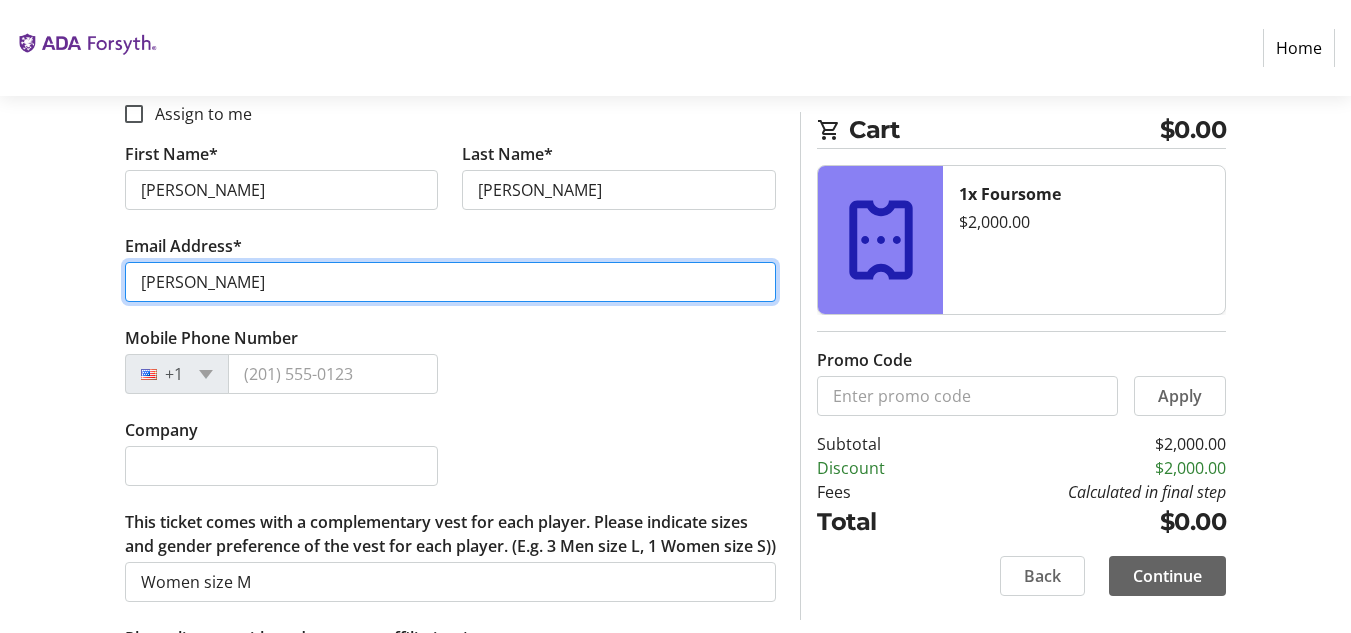 type on "[PERSON_NAME]" 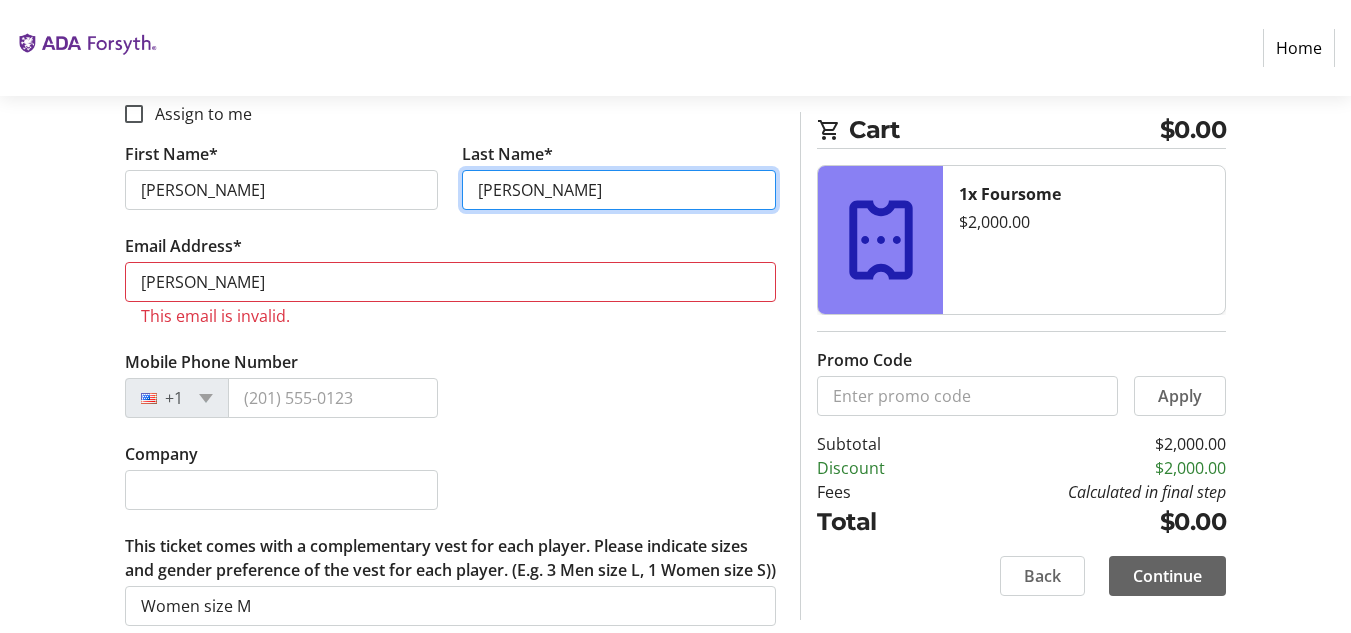 drag, startPoint x: 591, startPoint y: 249, endPoint x: 267, endPoint y: 245, distance: 324.0247 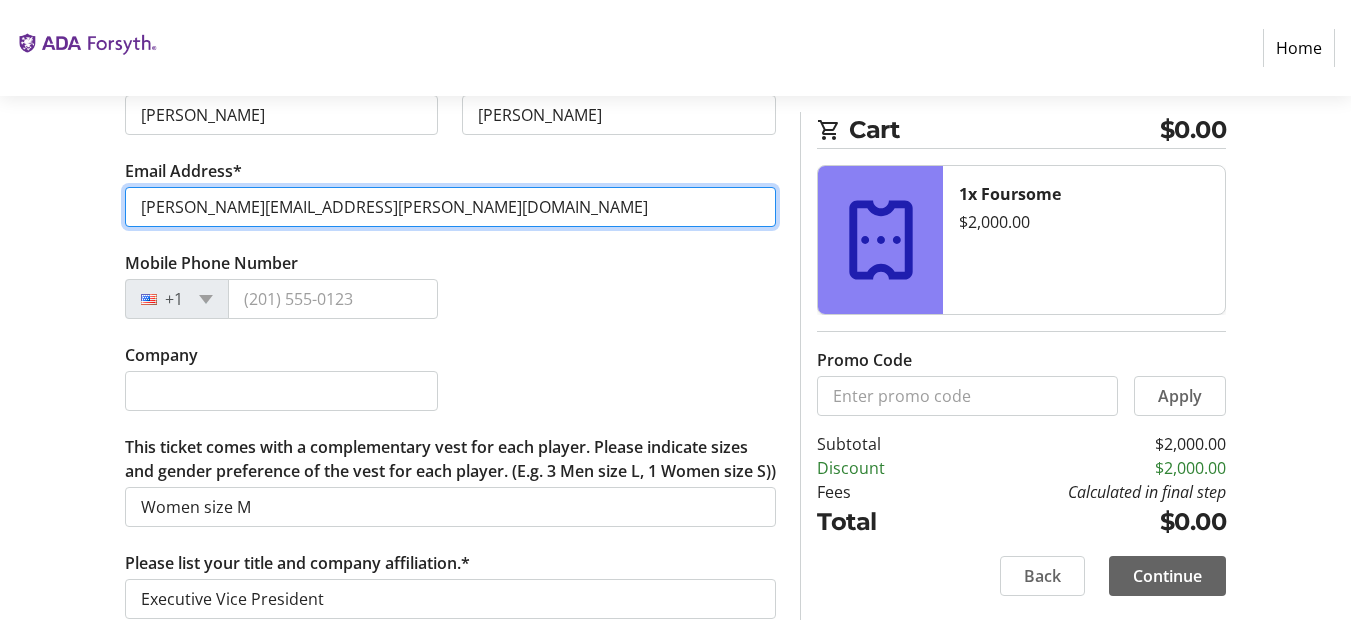 scroll, scrollTop: 2169, scrollLeft: 0, axis: vertical 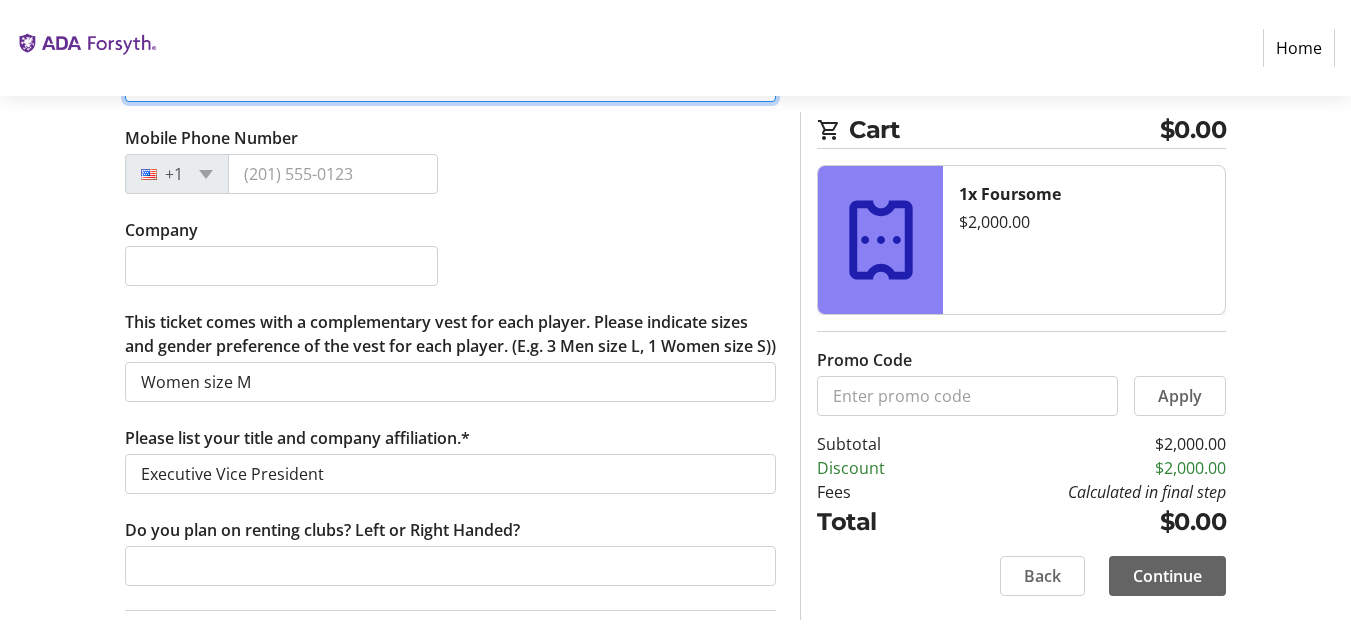 type on "[PERSON_NAME][EMAIL_ADDRESS][PERSON_NAME][DOMAIN_NAME]" 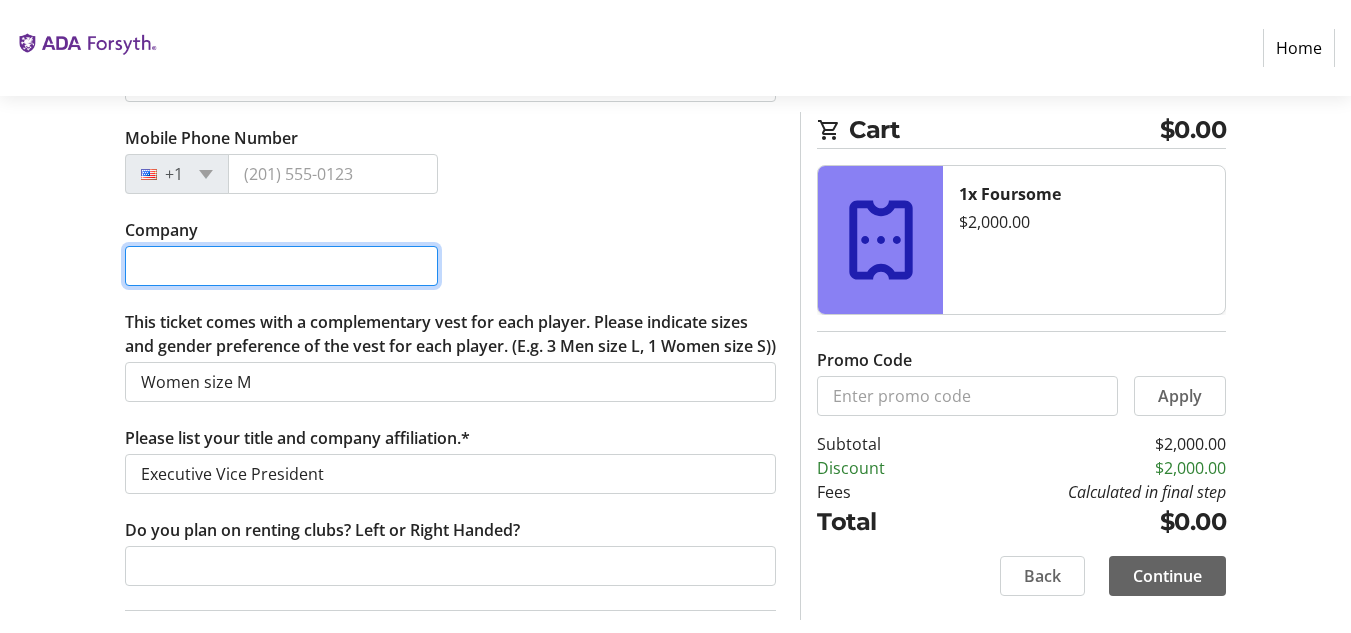 click on "Company" at bounding box center [282, 266] 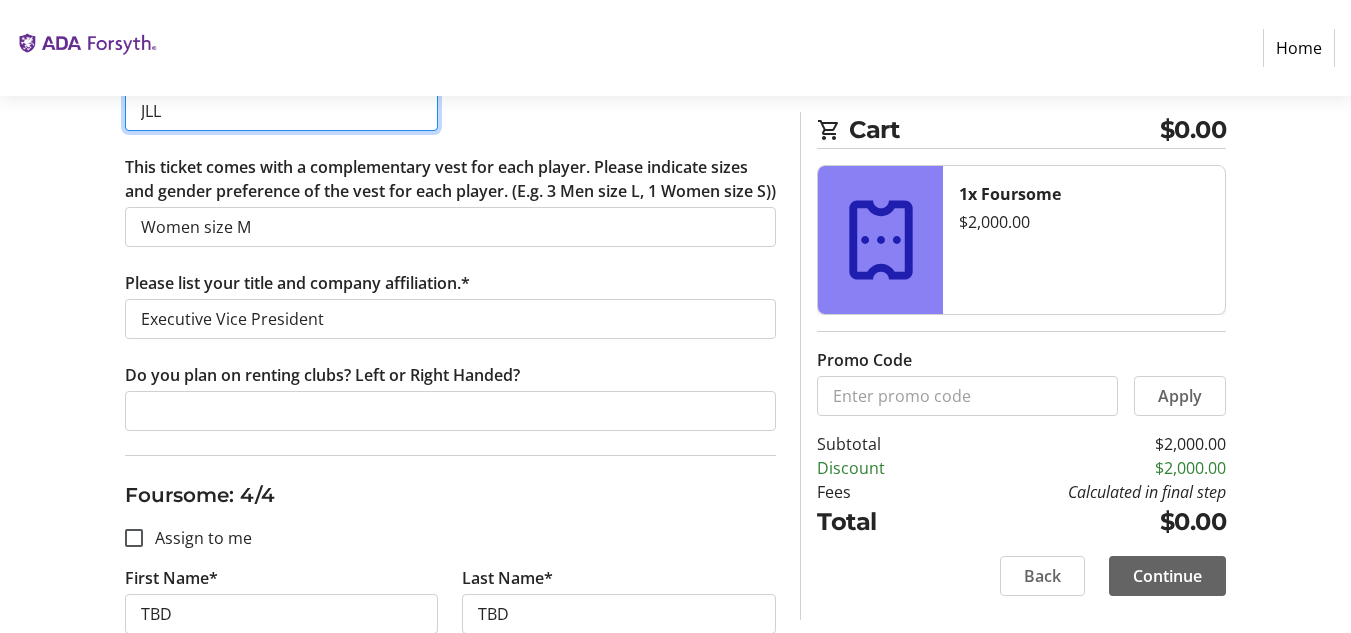 scroll, scrollTop: 2469, scrollLeft: 0, axis: vertical 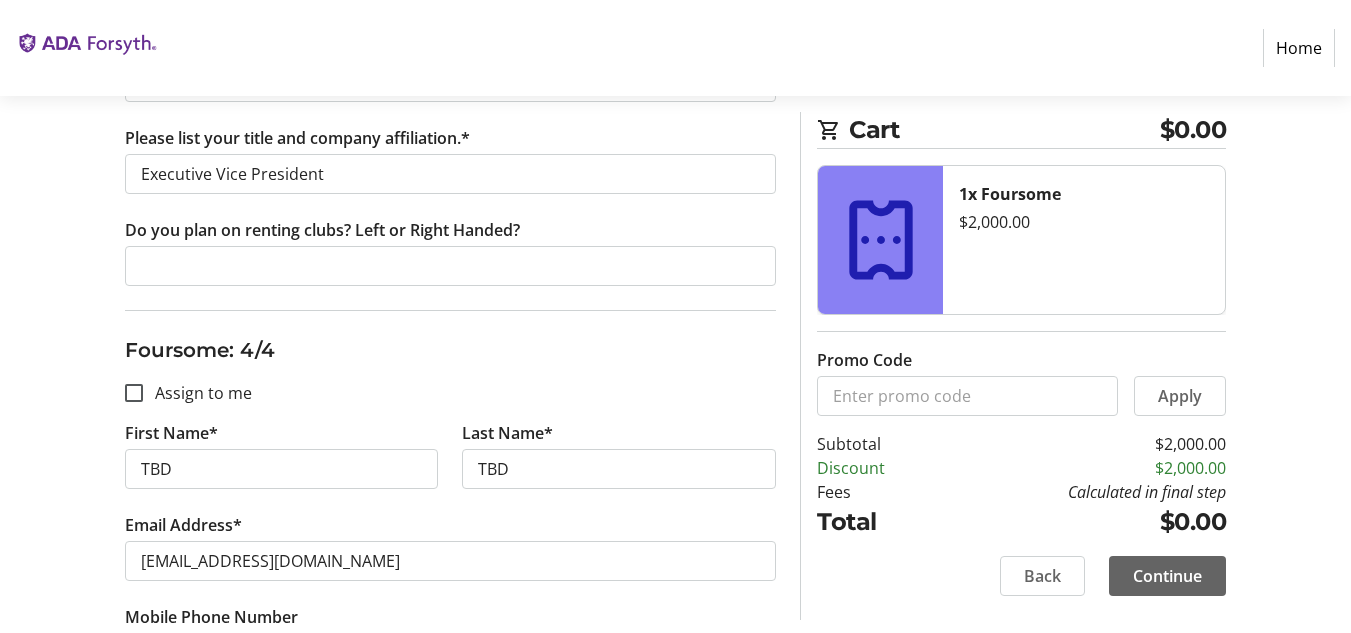 type on "JLL" 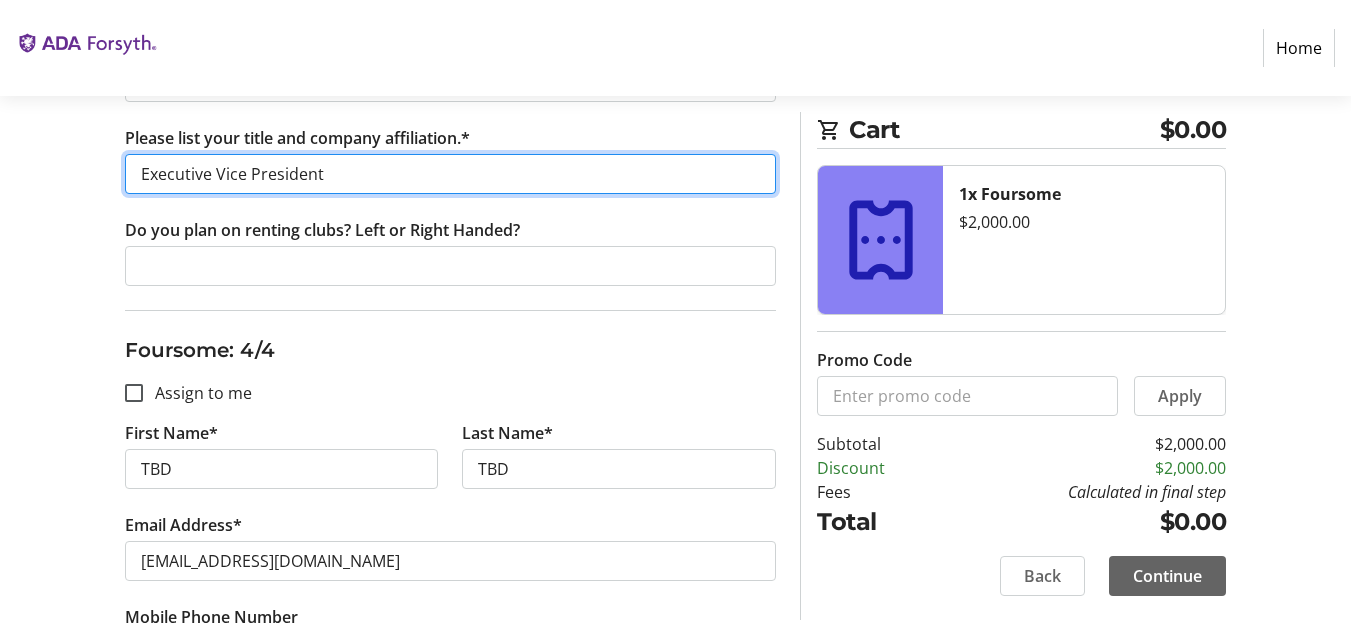 click on "Executive Vice President" at bounding box center [451, 174] 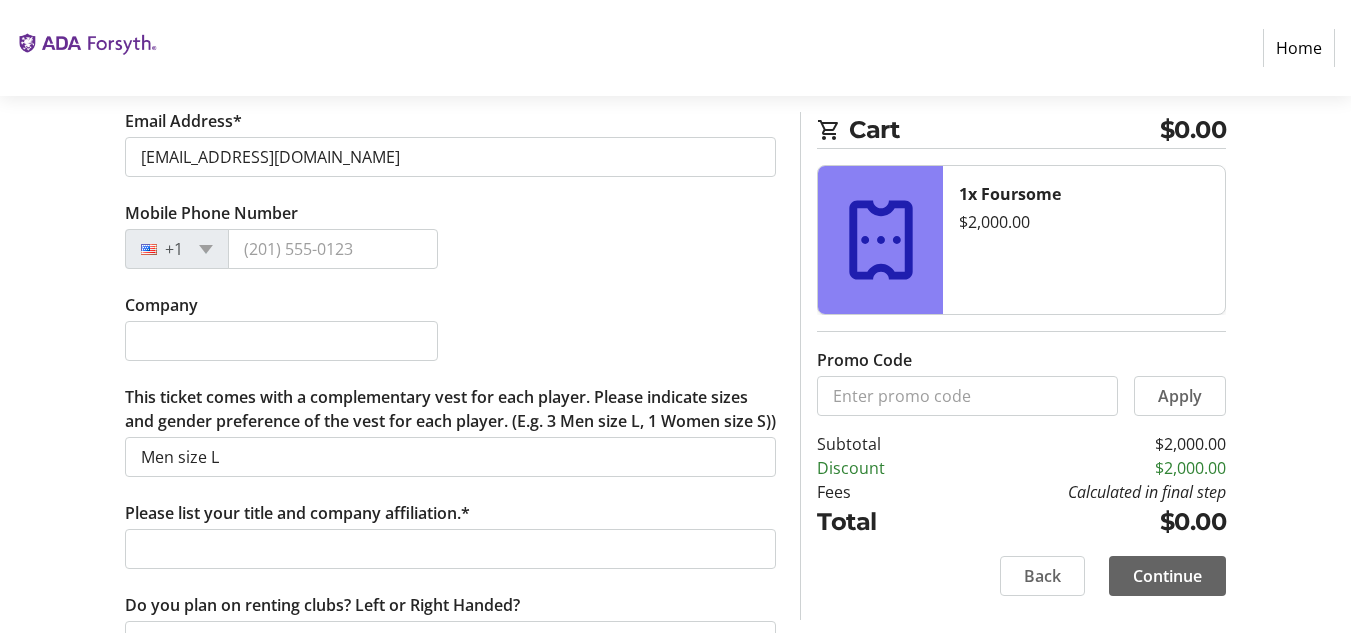 scroll, scrollTop: 3021, scrollLeft: 0, axis: vertical 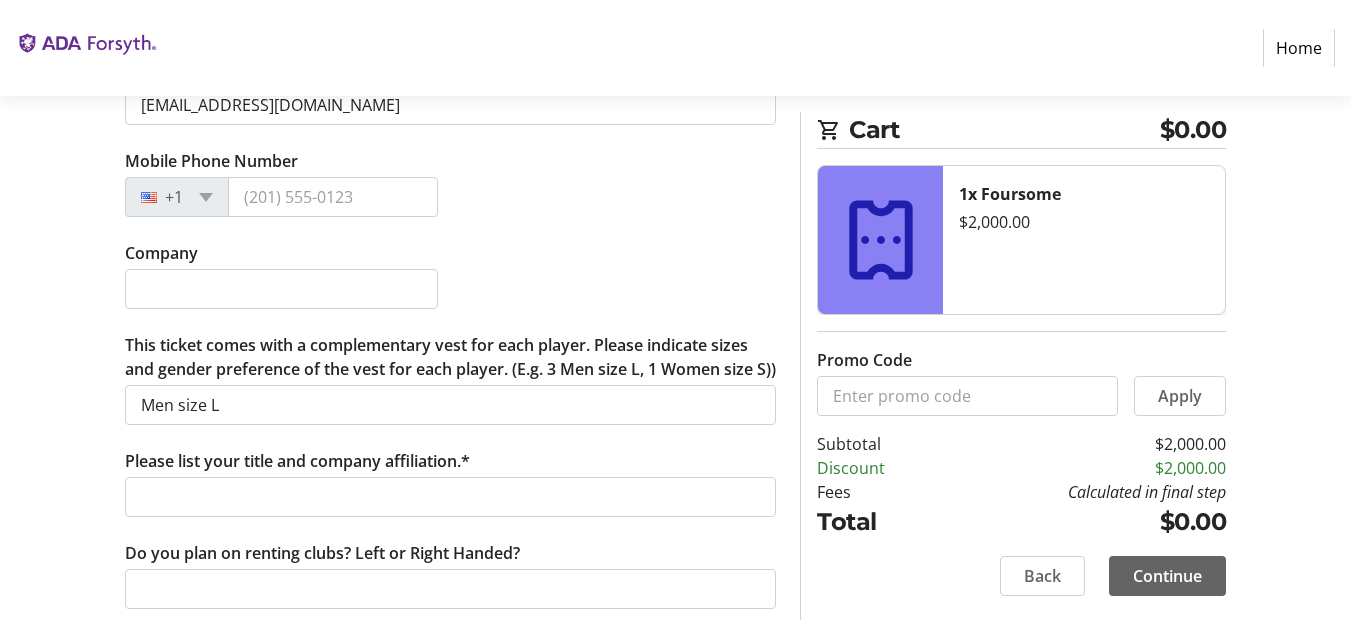 type on "Executive Vice President, JLL" 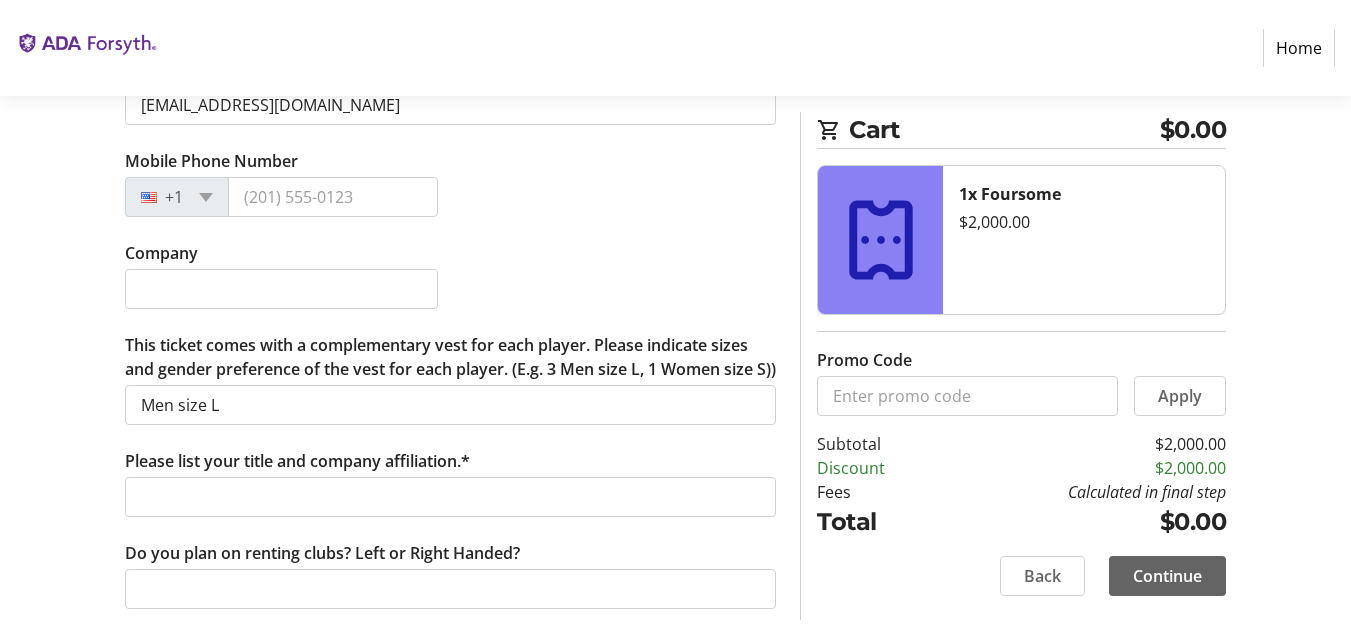 click on "Please list your title and company affiliation.*" 